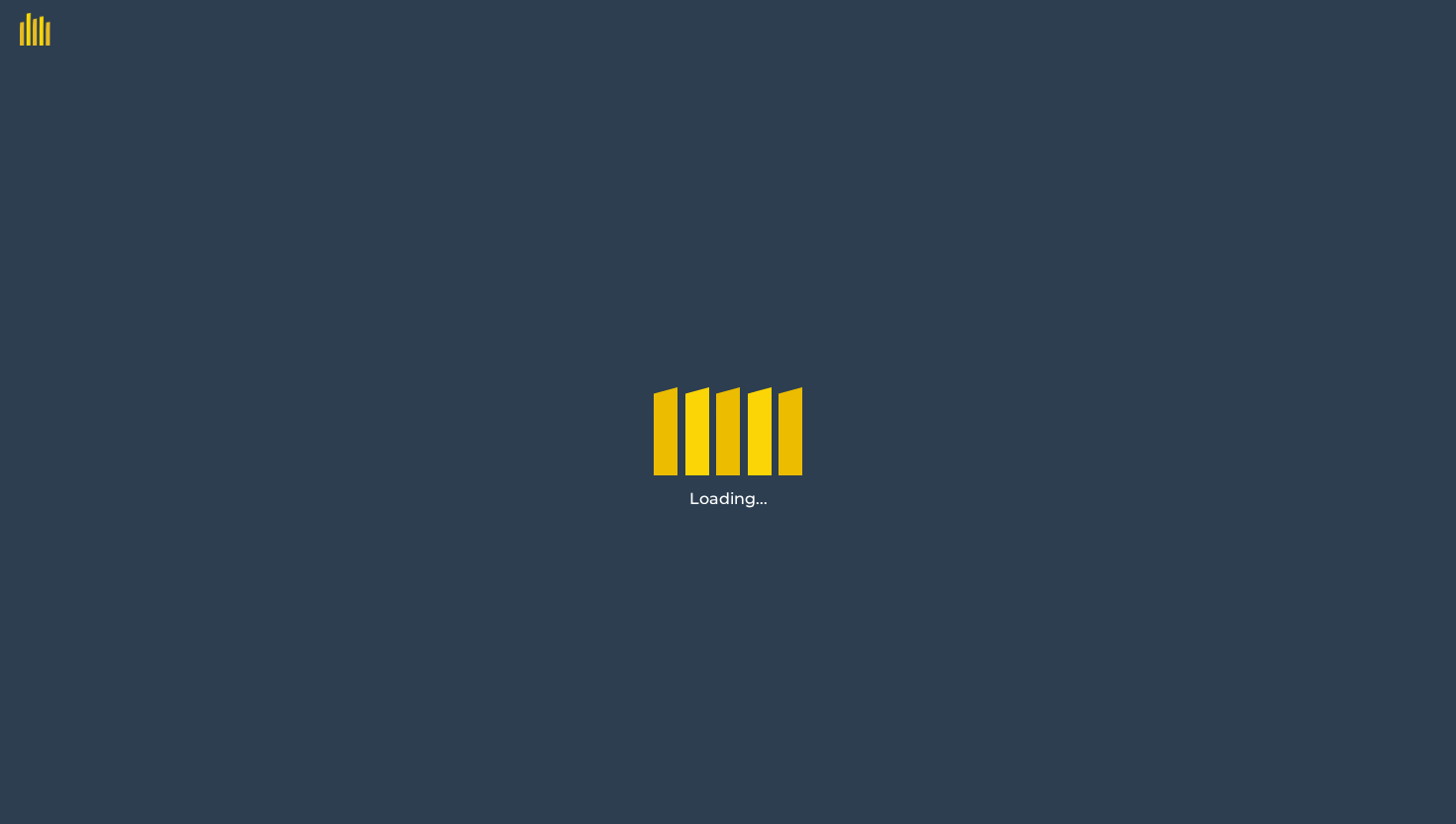 scroll, scrollTop: 0, scrollLeft: 0, axis: both 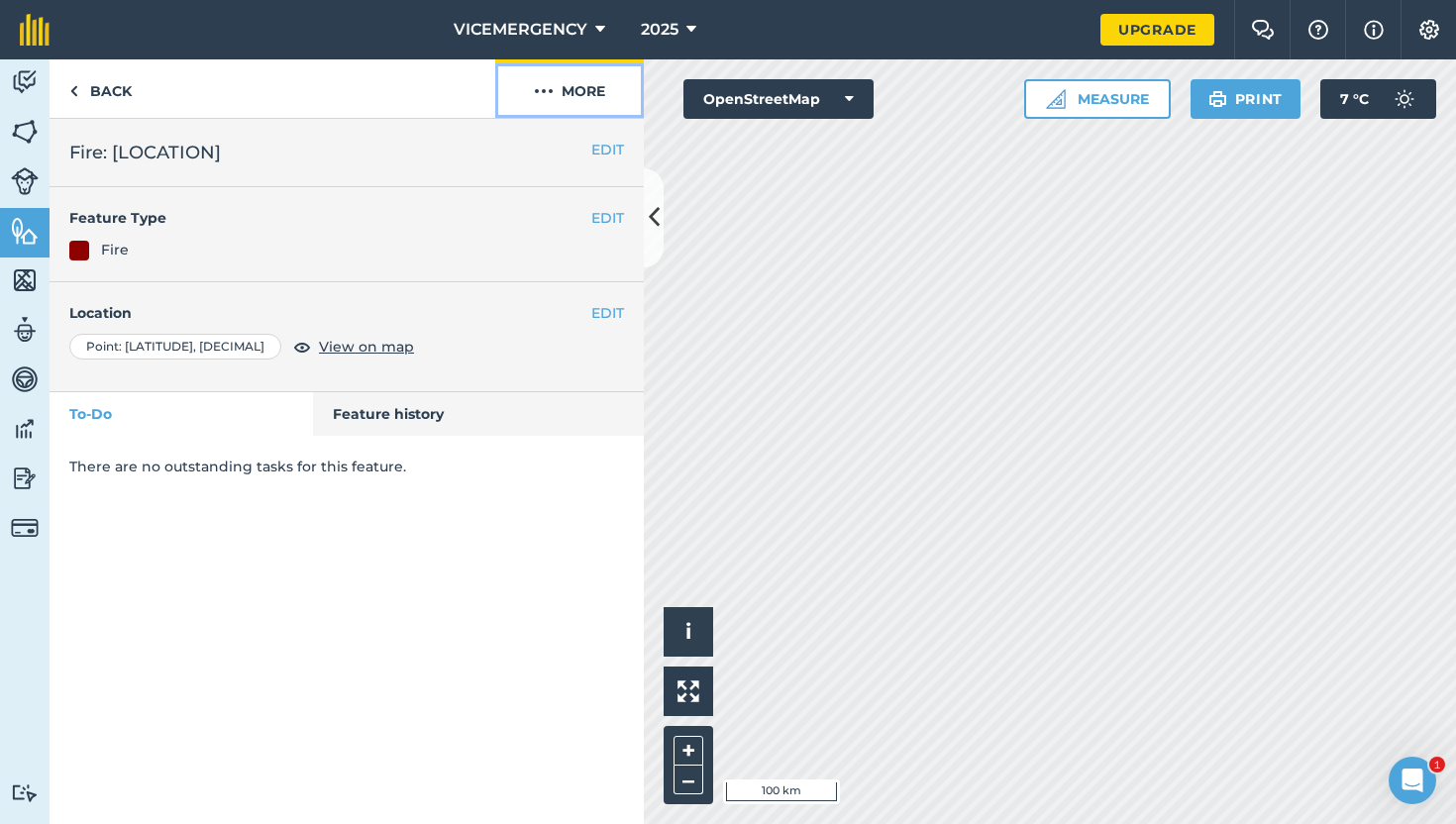 click on "More" at bounding box center (570, 88) 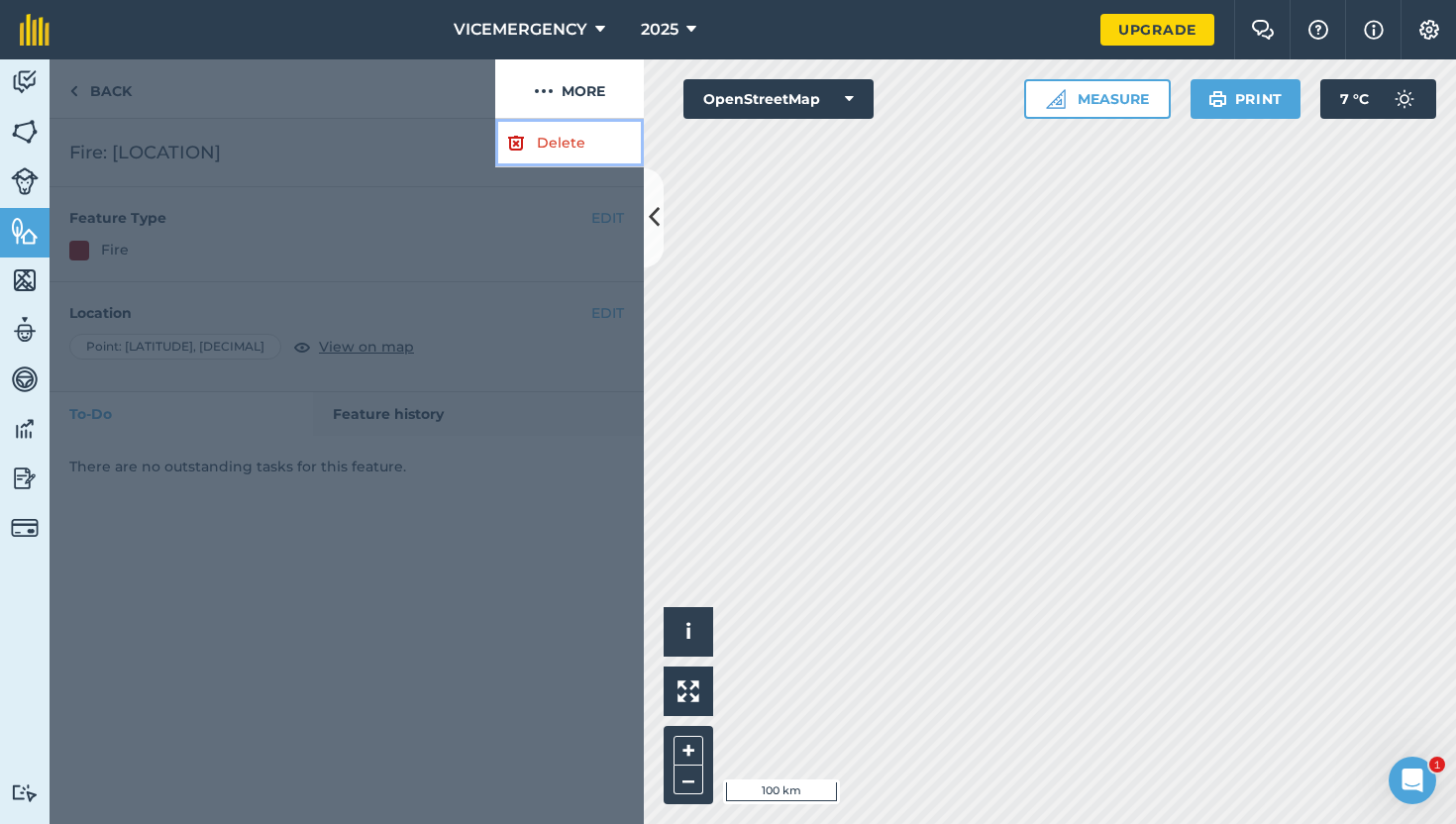 click on "Delete" at bounding box center [570, 143] 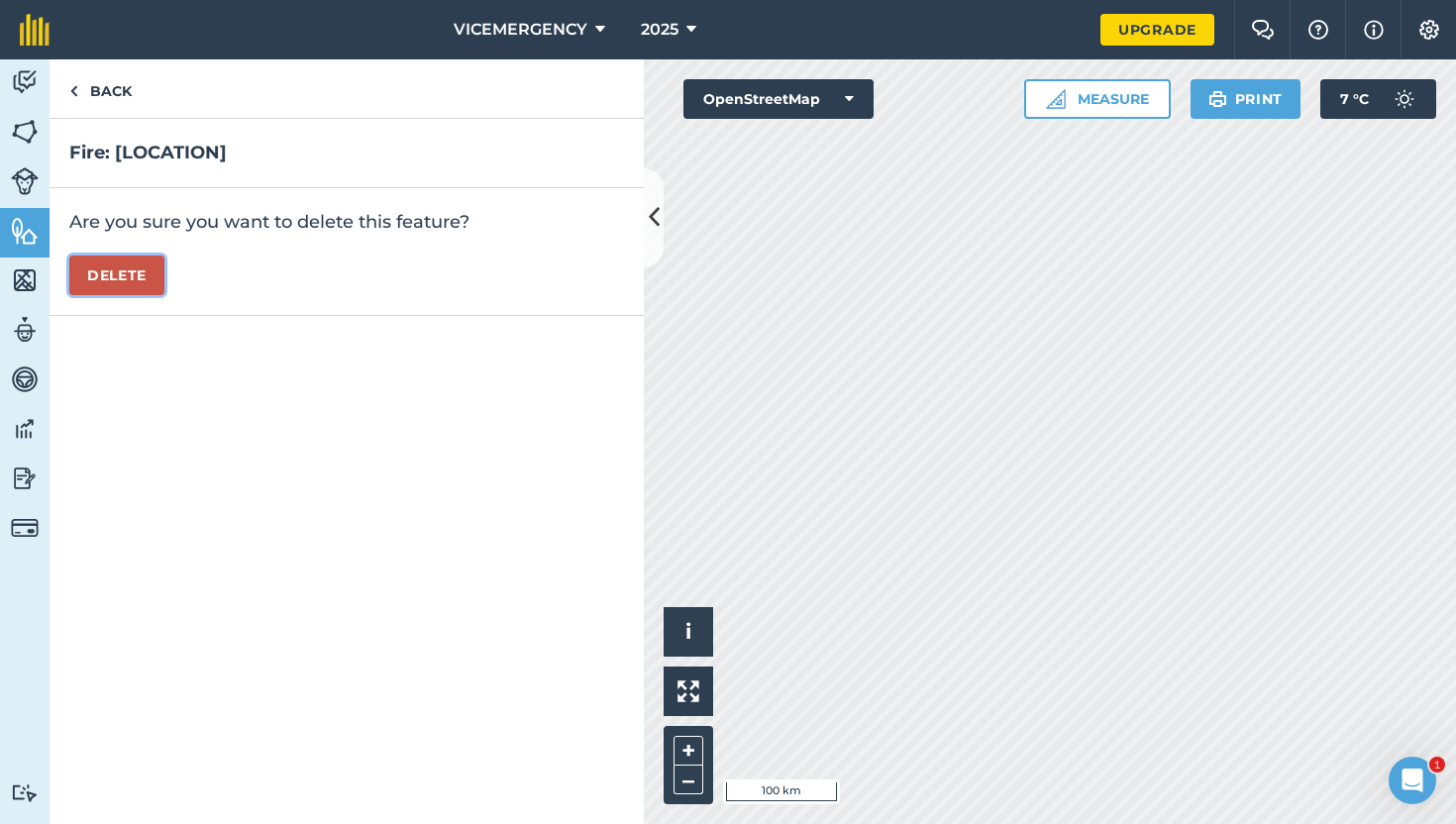 click on "Delete" at bounding box center [117, 275] 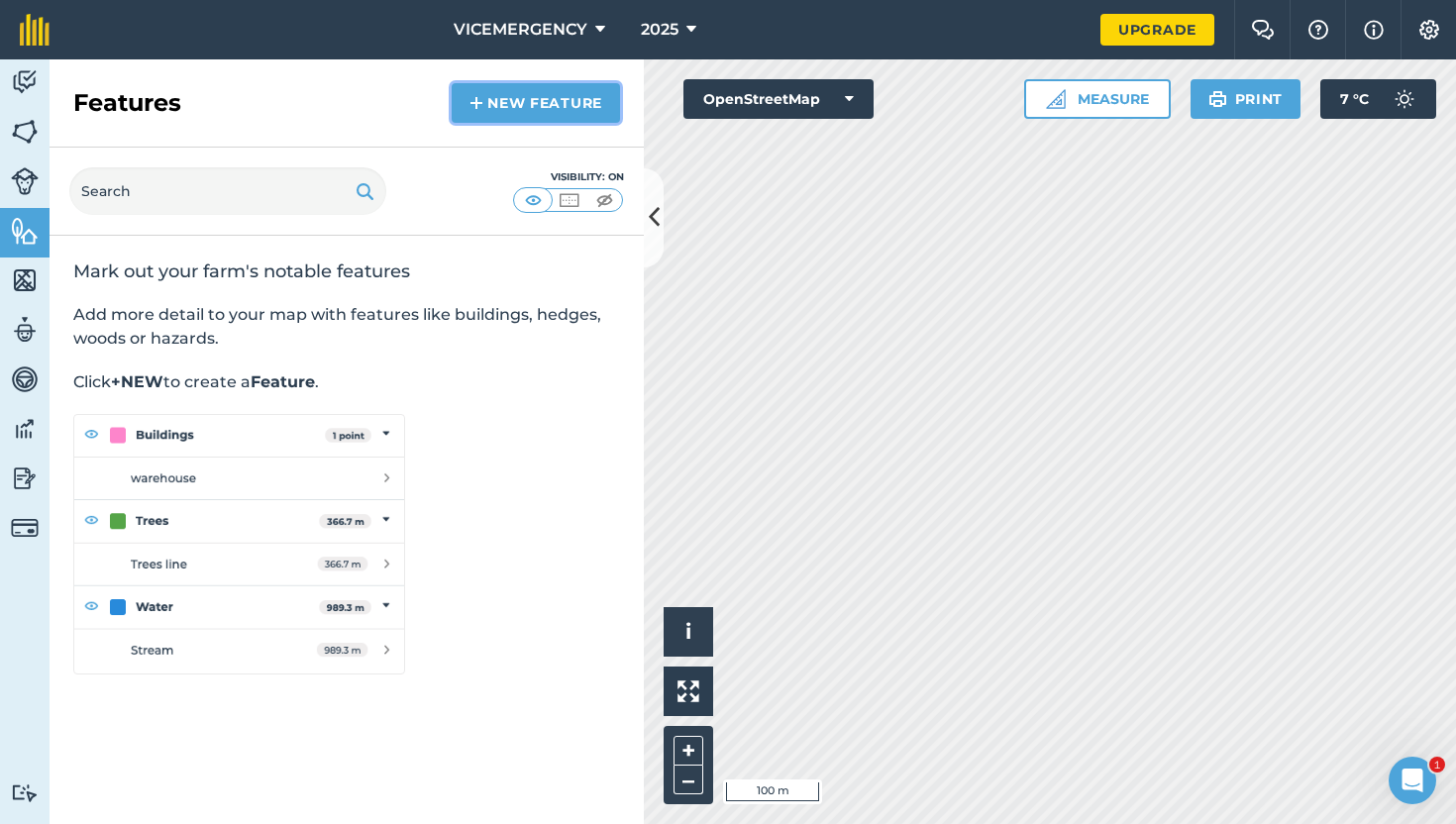 click on "New feature" at bounding box center [536, 103] 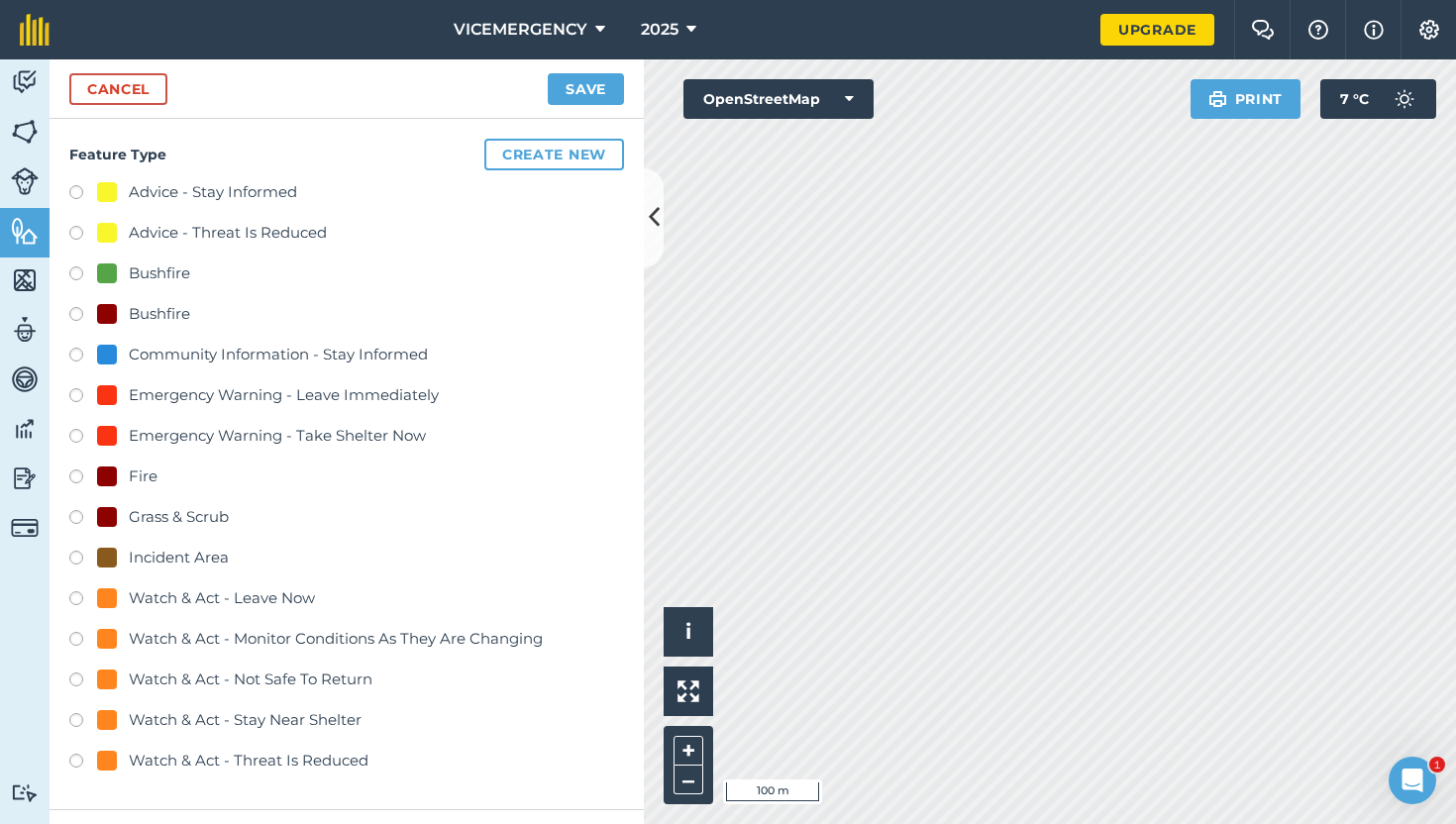 click at bounding box center [83, 479] 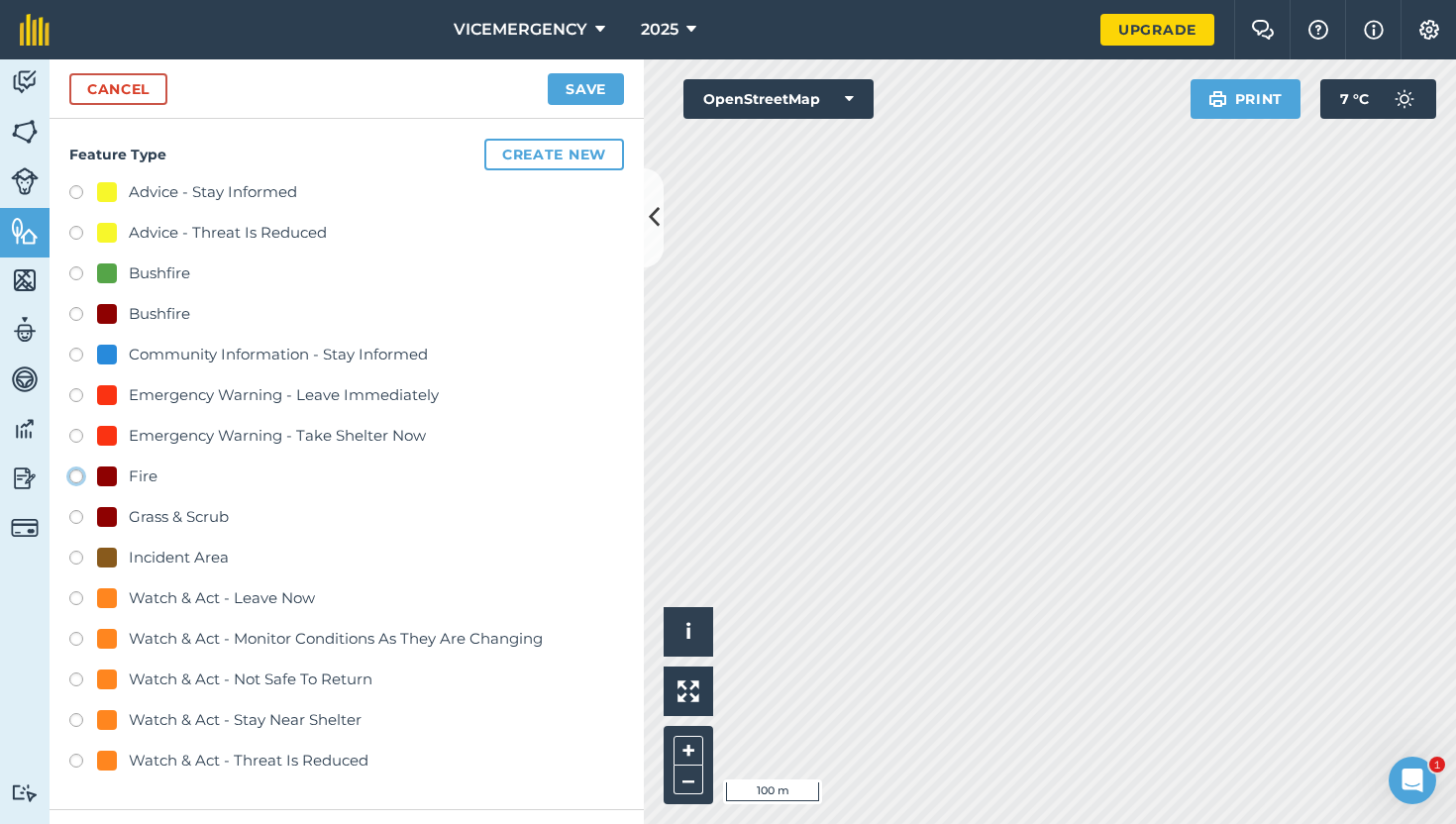 click on "Fire" at bounding box center [-9828, 475] 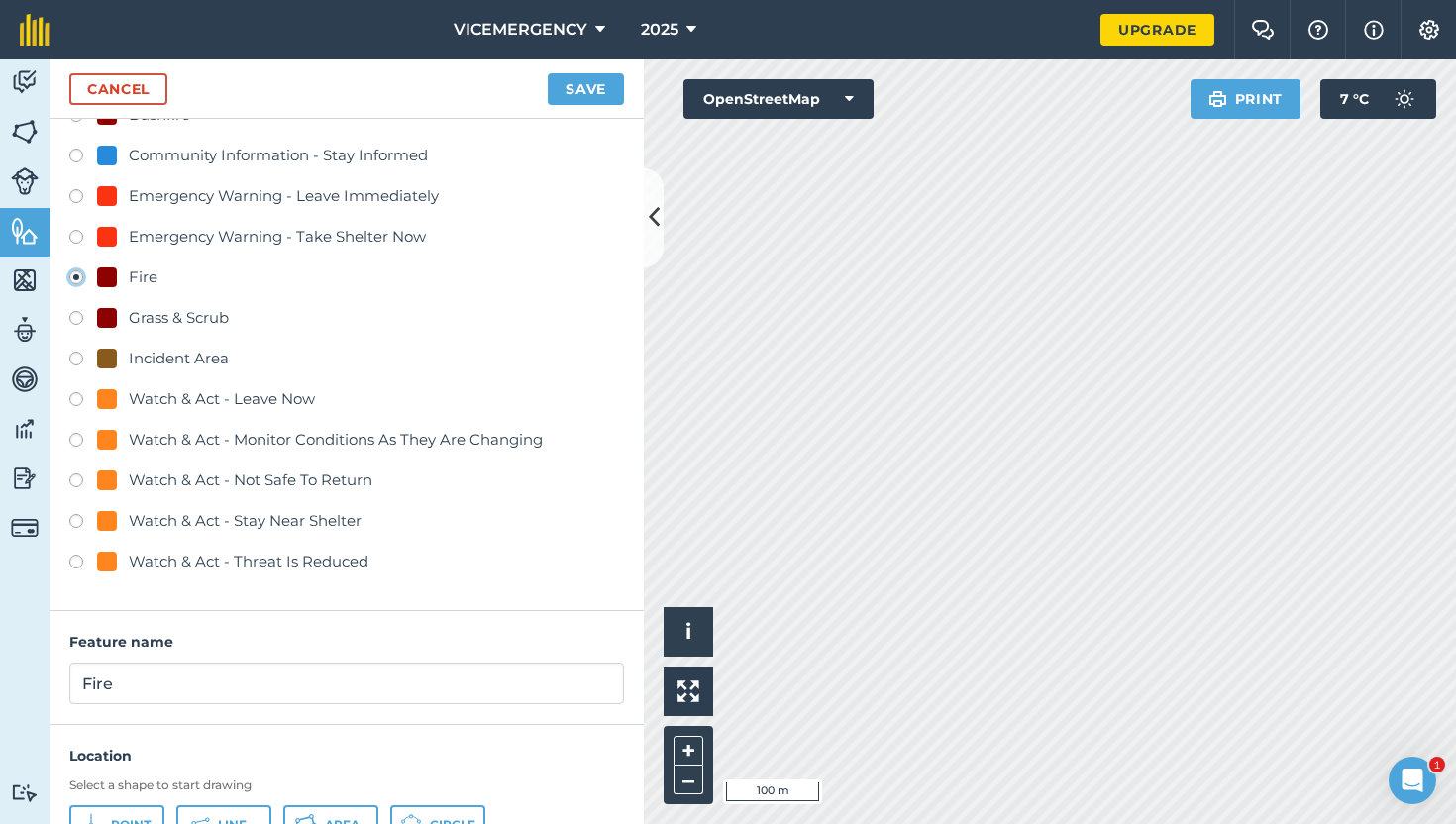 scroll, scrollTop: 286, scrollLeft: 0, axis: vertical 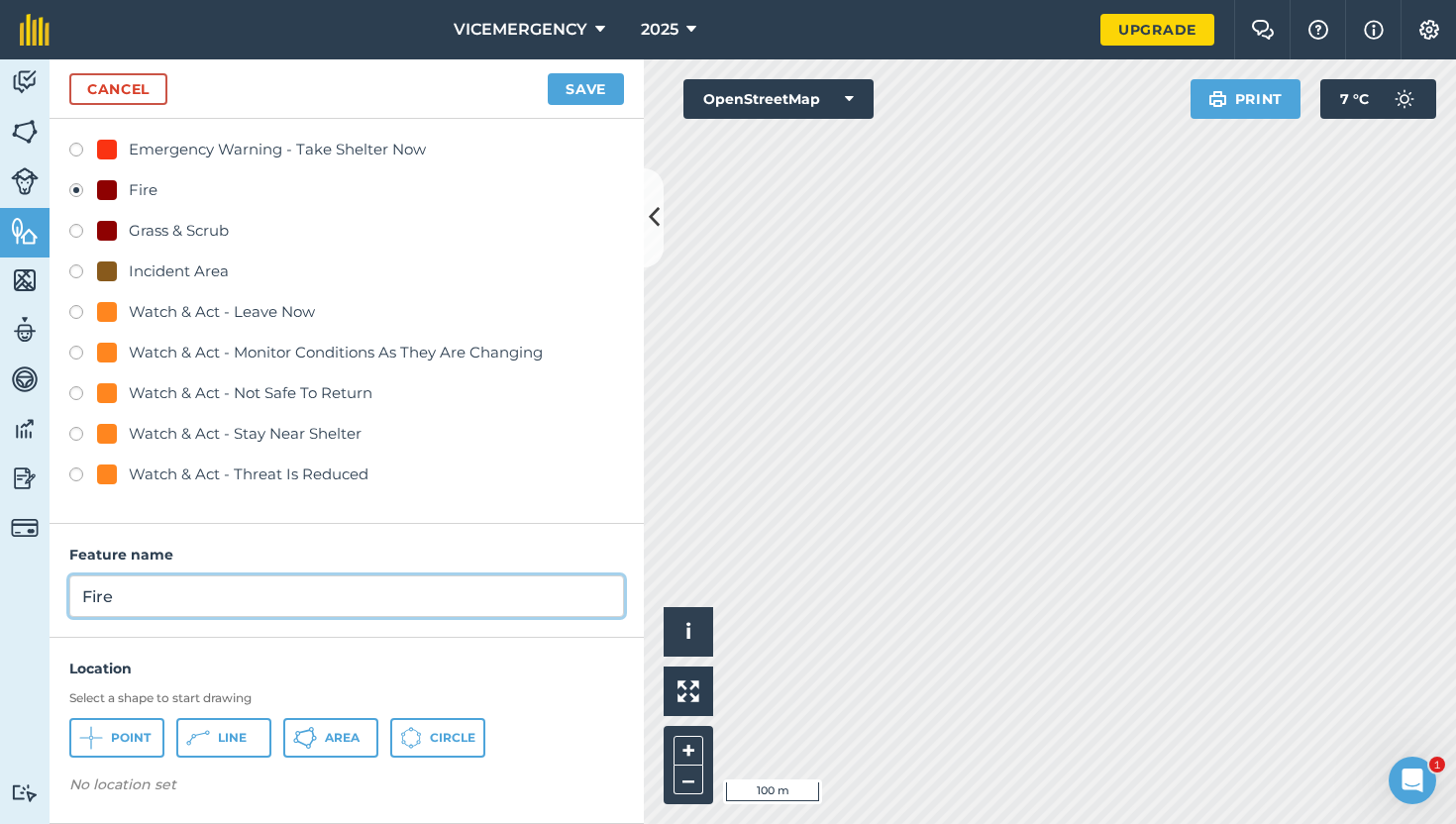 click on "Fire" at bounding box center [347, 596] 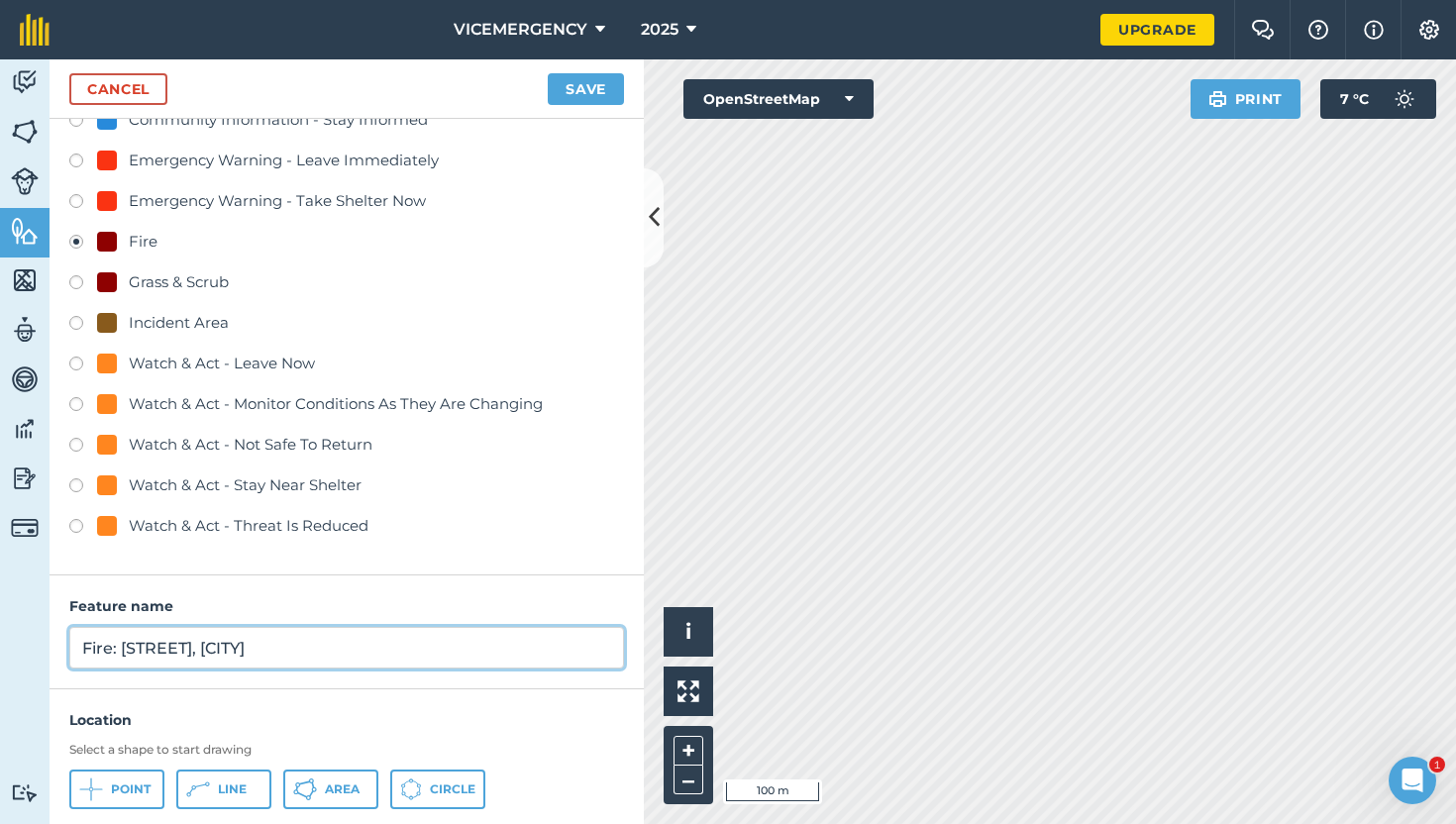 scroll, scrollTop: 286, scrollLeft: 0, axis: vertical 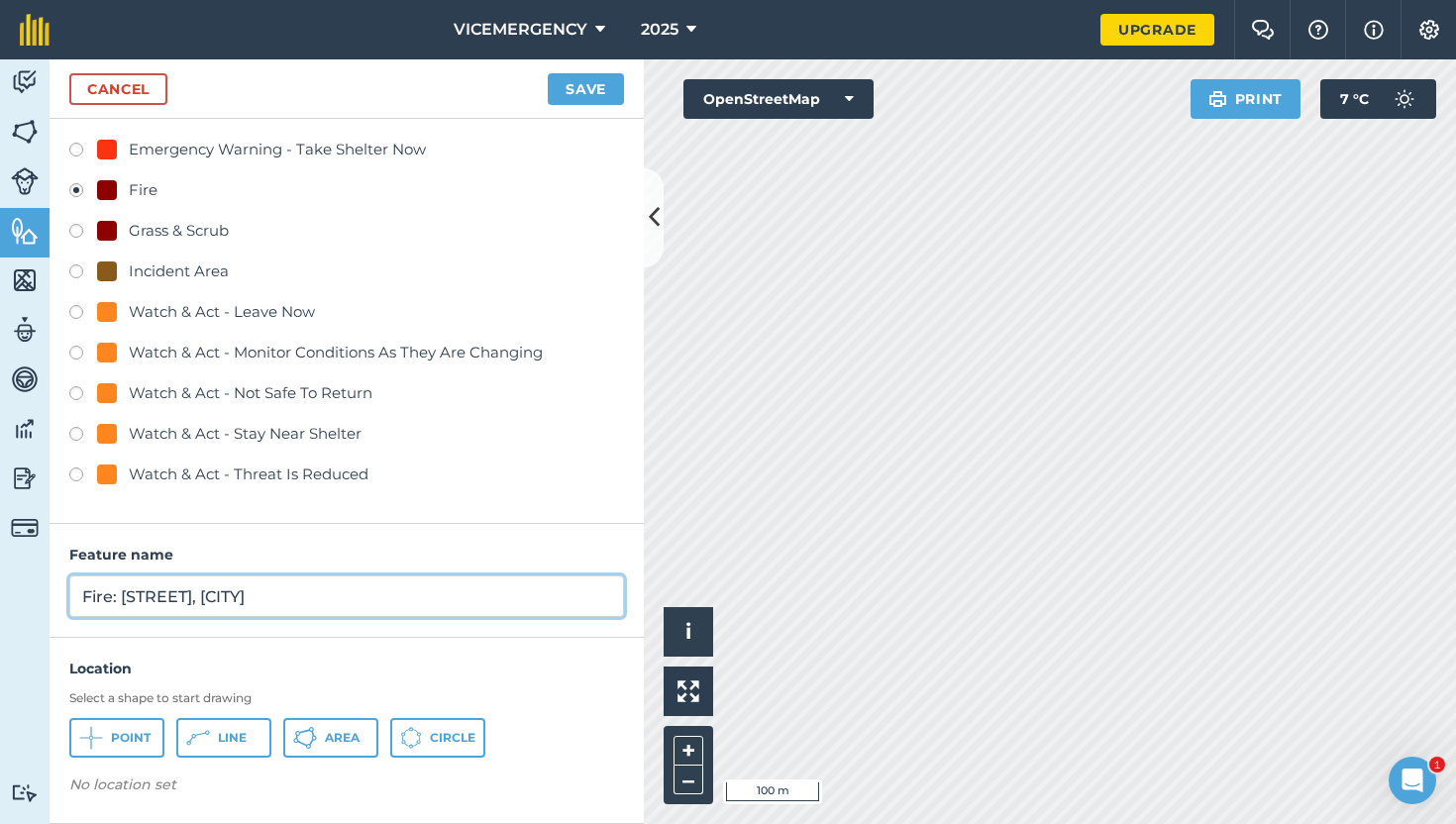 type on "Fire: [STREET], [CITY]" 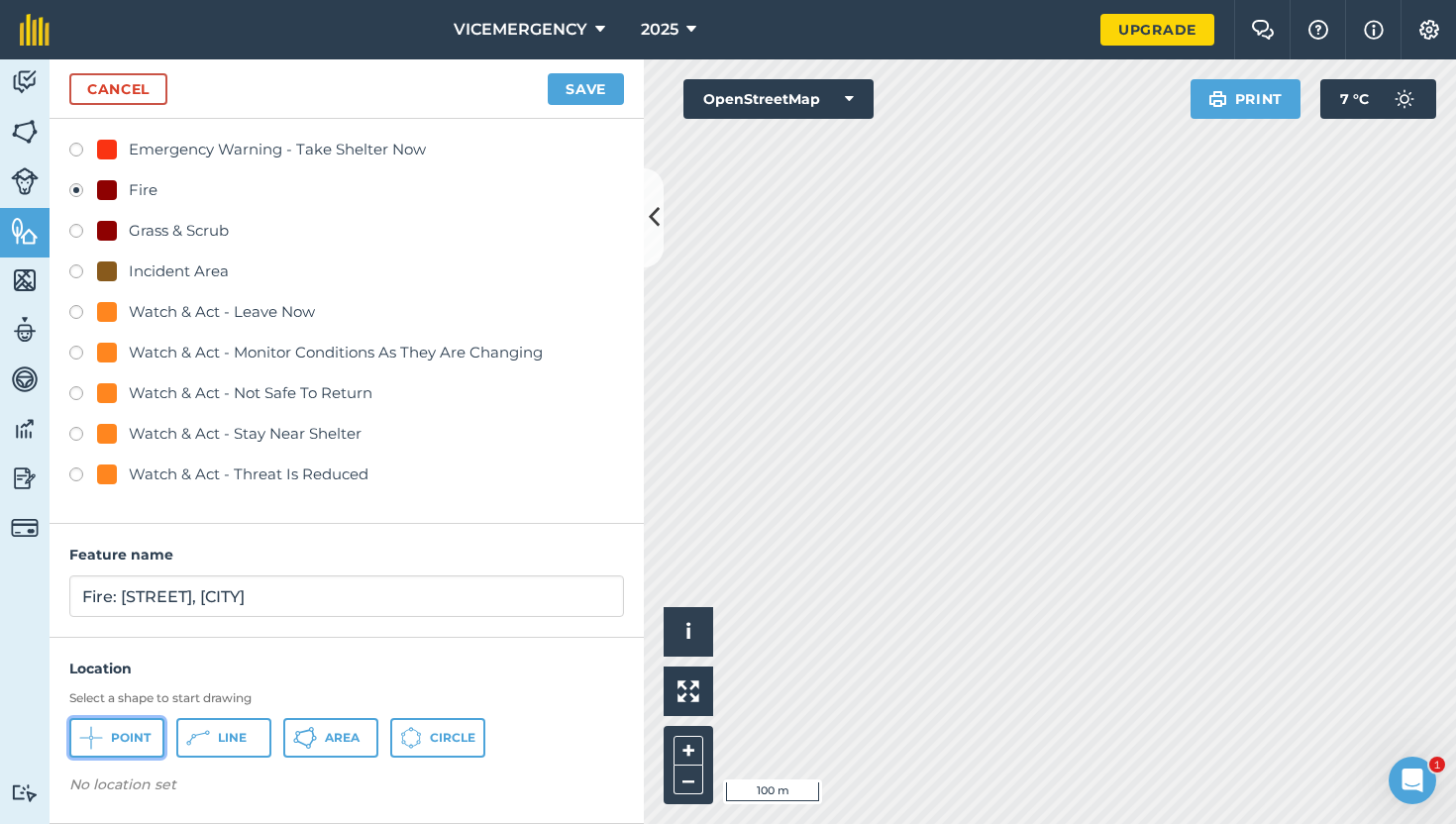 click on "Point" at bounding box center [131, 738] 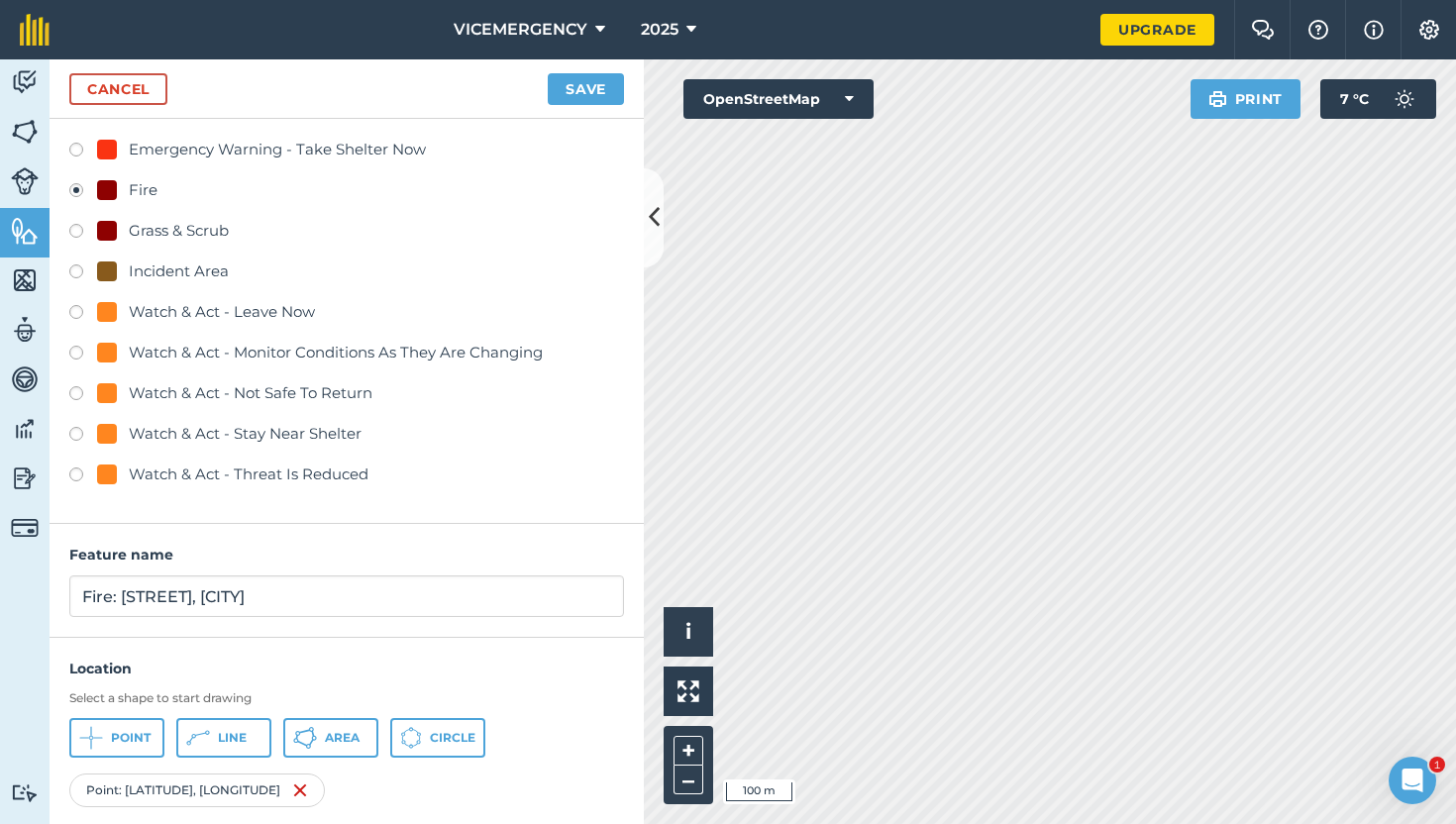 click on "Cancel Save" at bounding box center [347, 89] 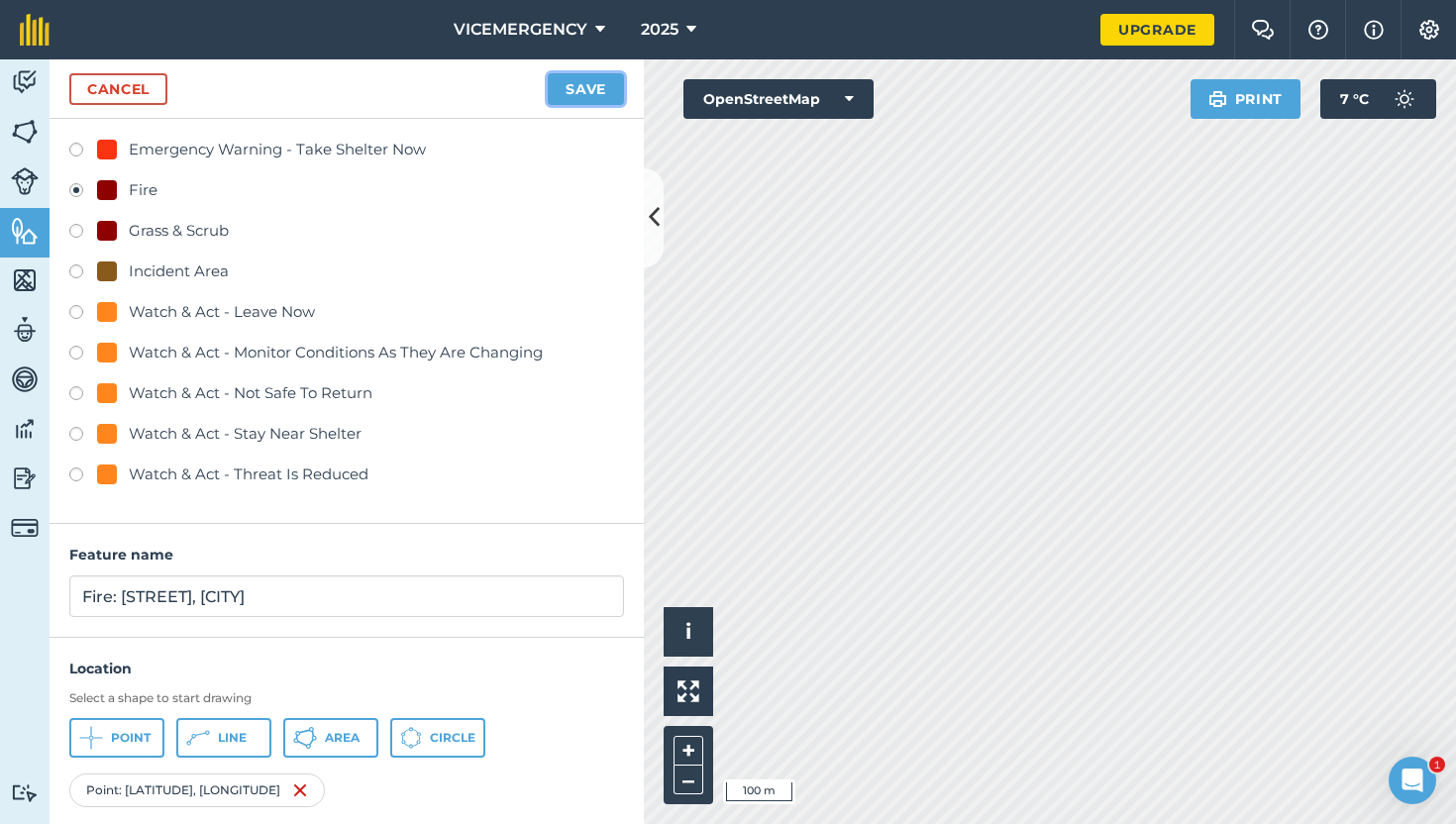 click on "Save" at bounding box center [585, 89] 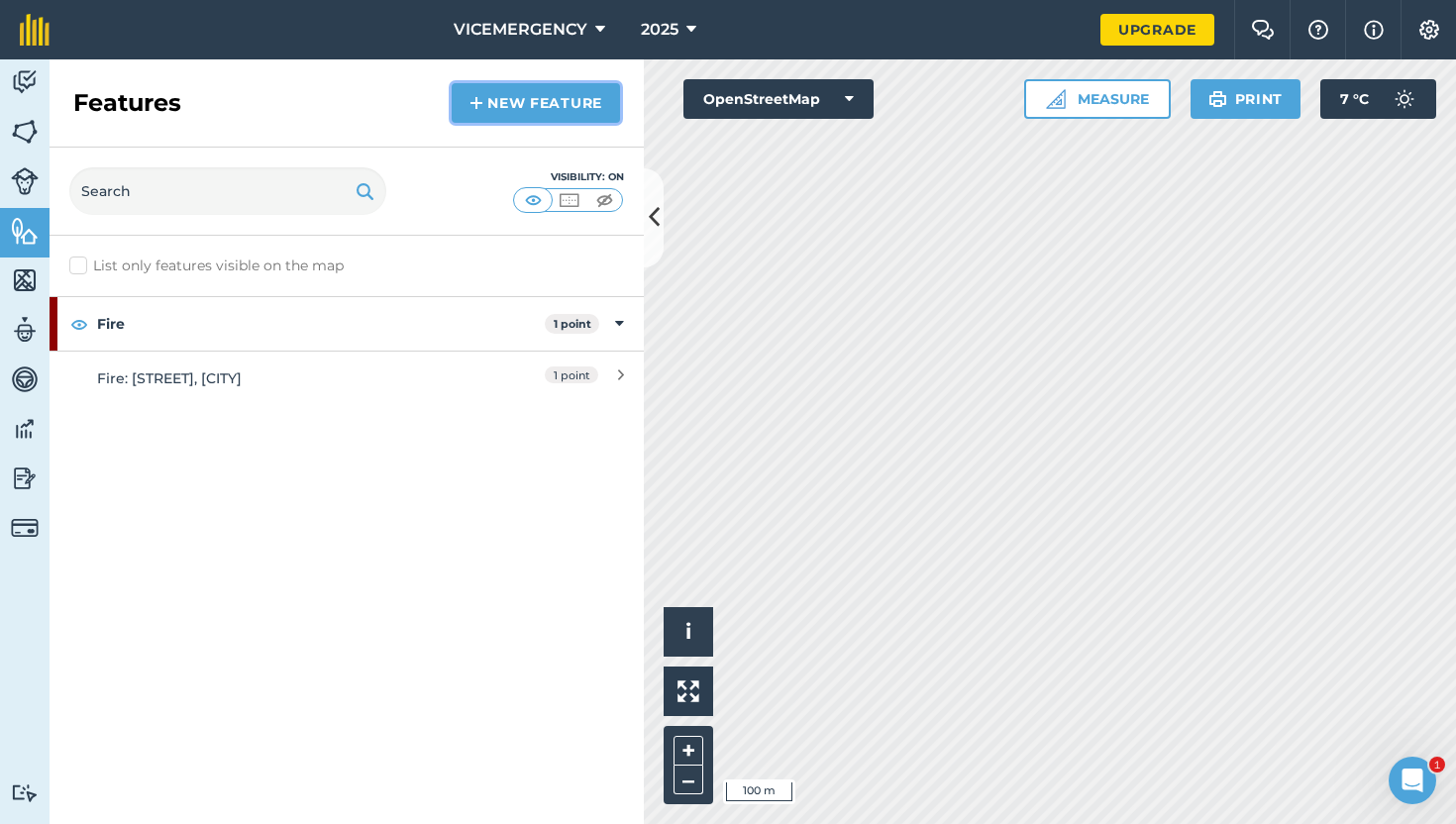 click on "New feature" at bounding box center (536, 103) 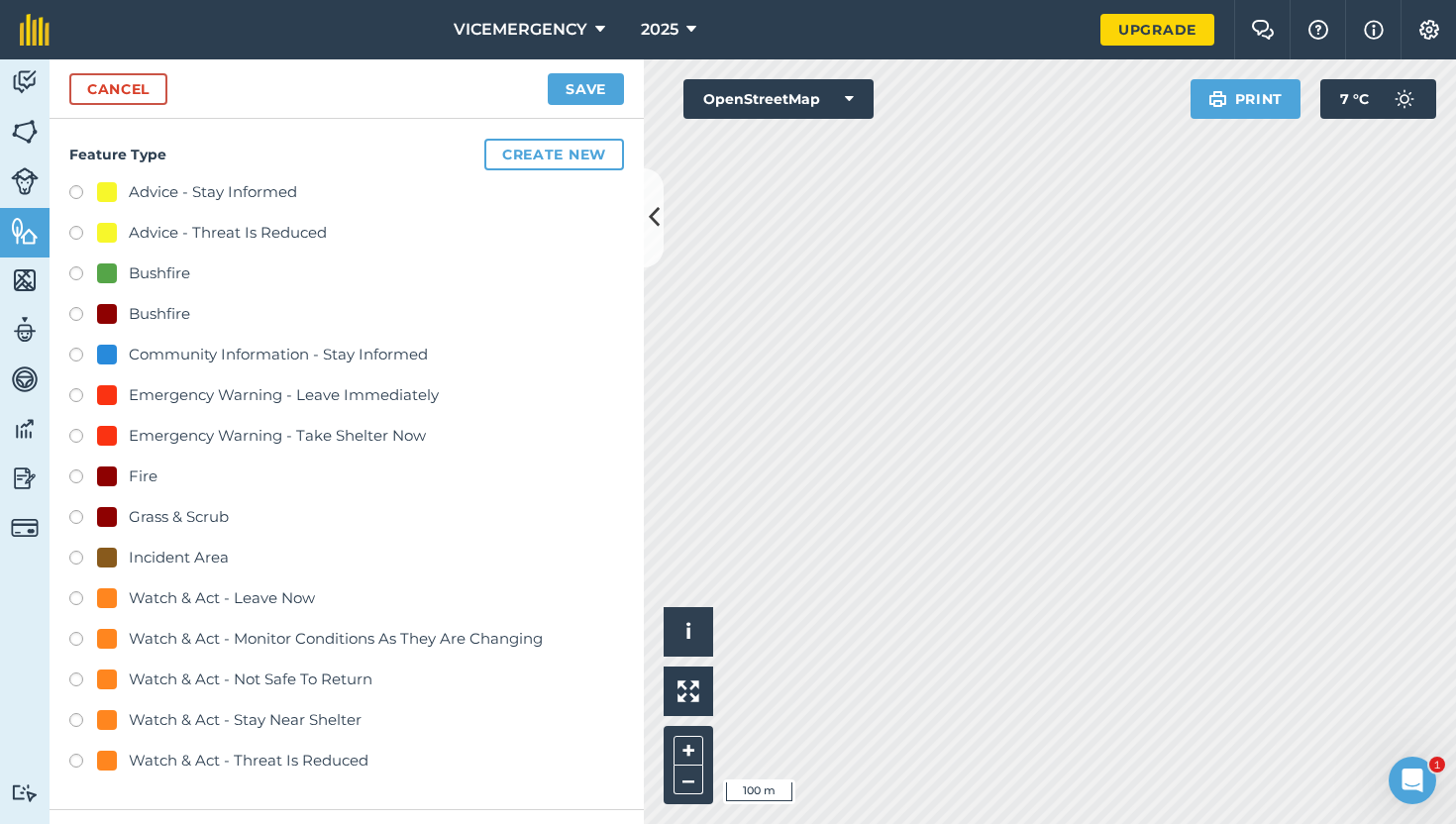 click at bounding box center [83, 479] 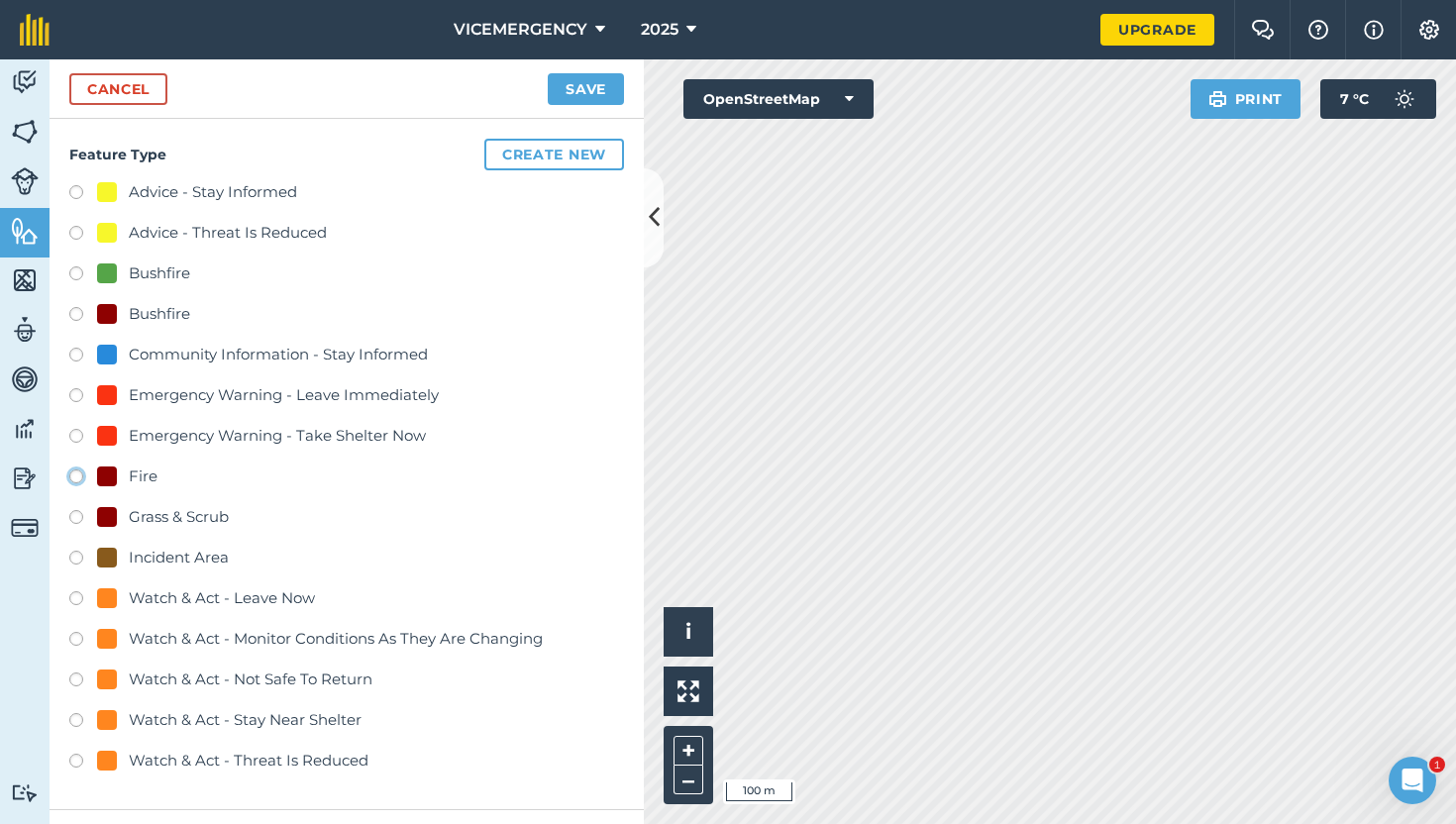 click on "Fire" at bounding box center [-9828, 475] 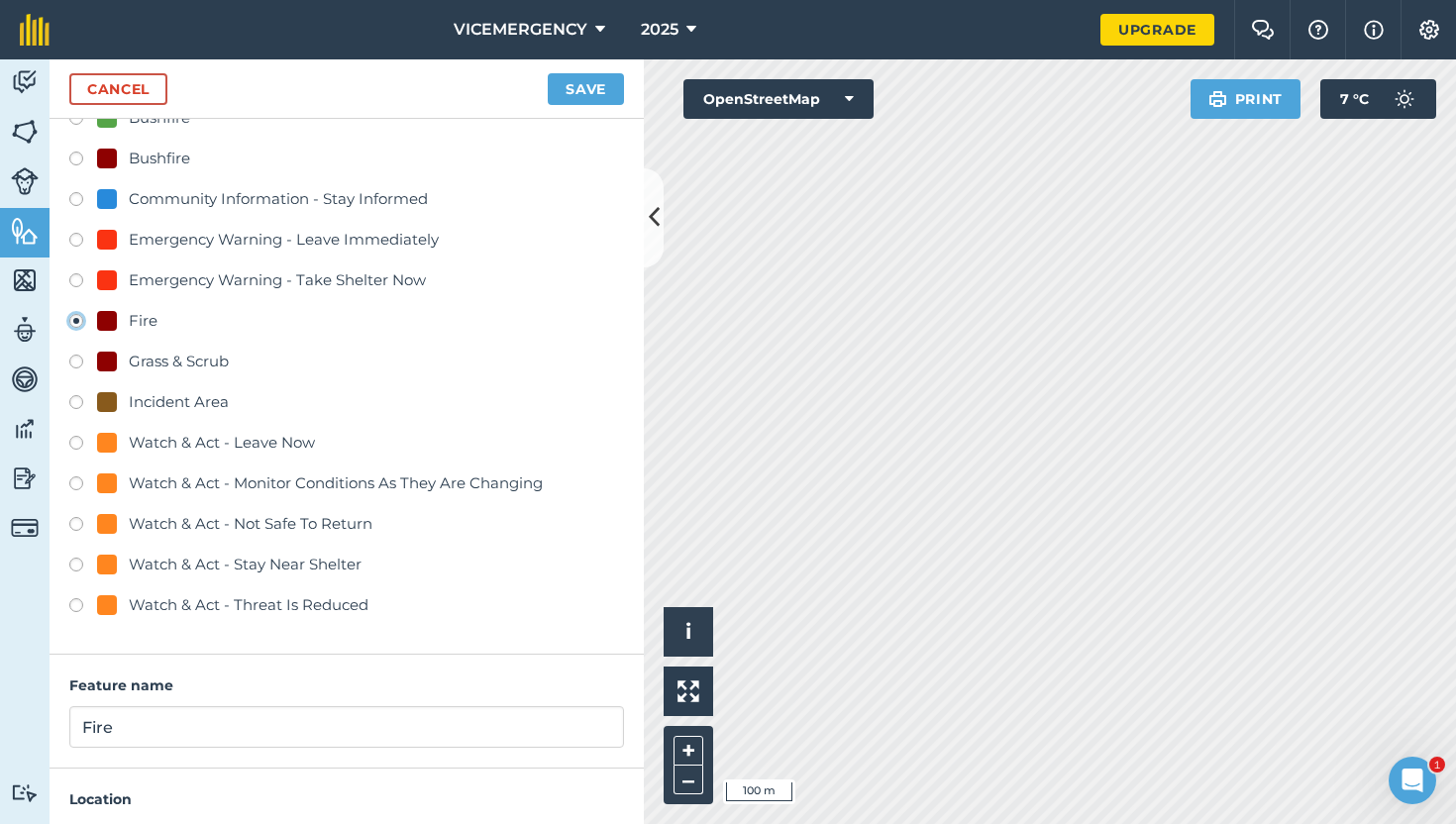 scroll, scrollTop: 286, scrollLeft: 0, axis: vertical 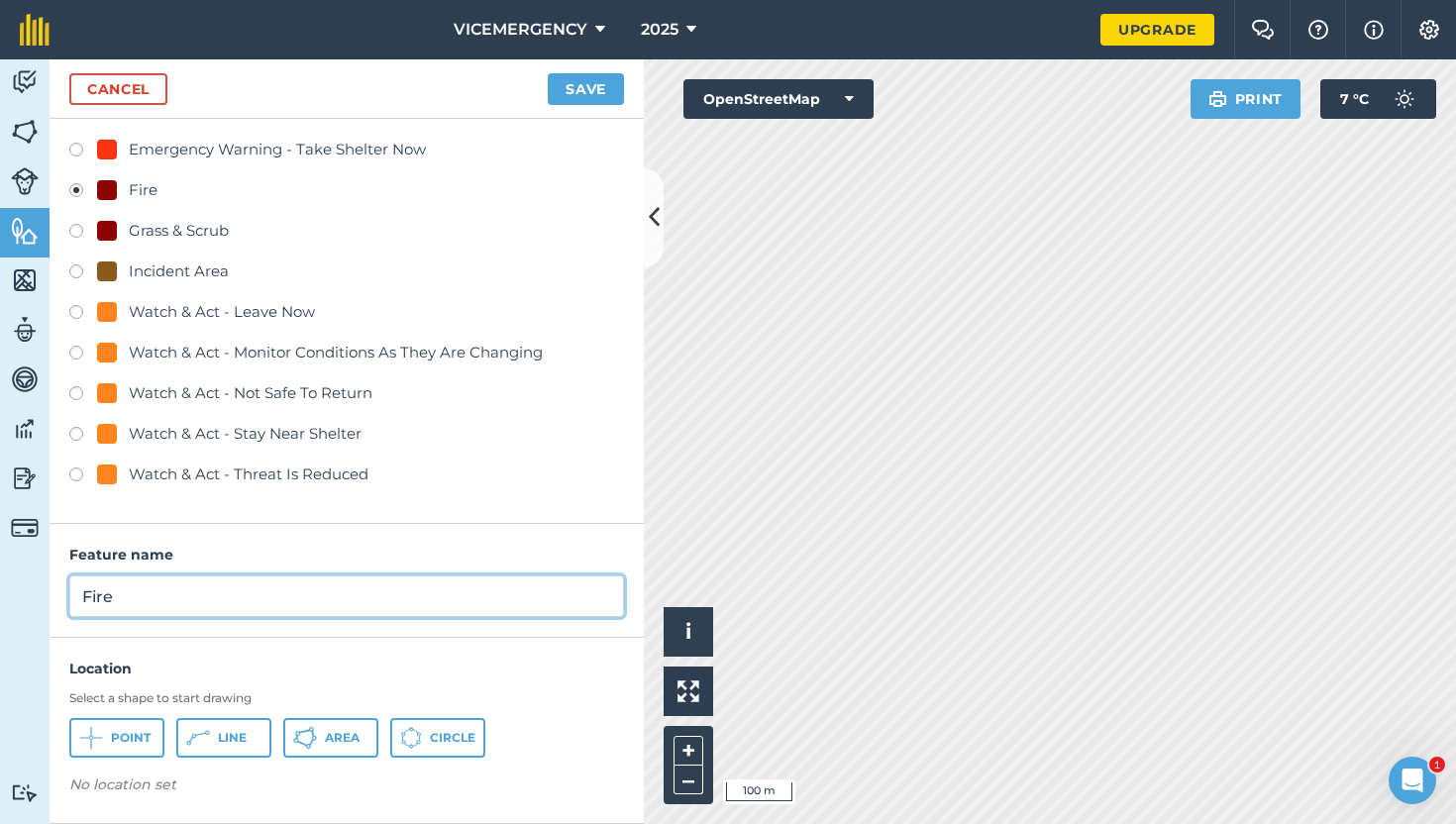 click on "Fire" at bounding box center [347, 596] 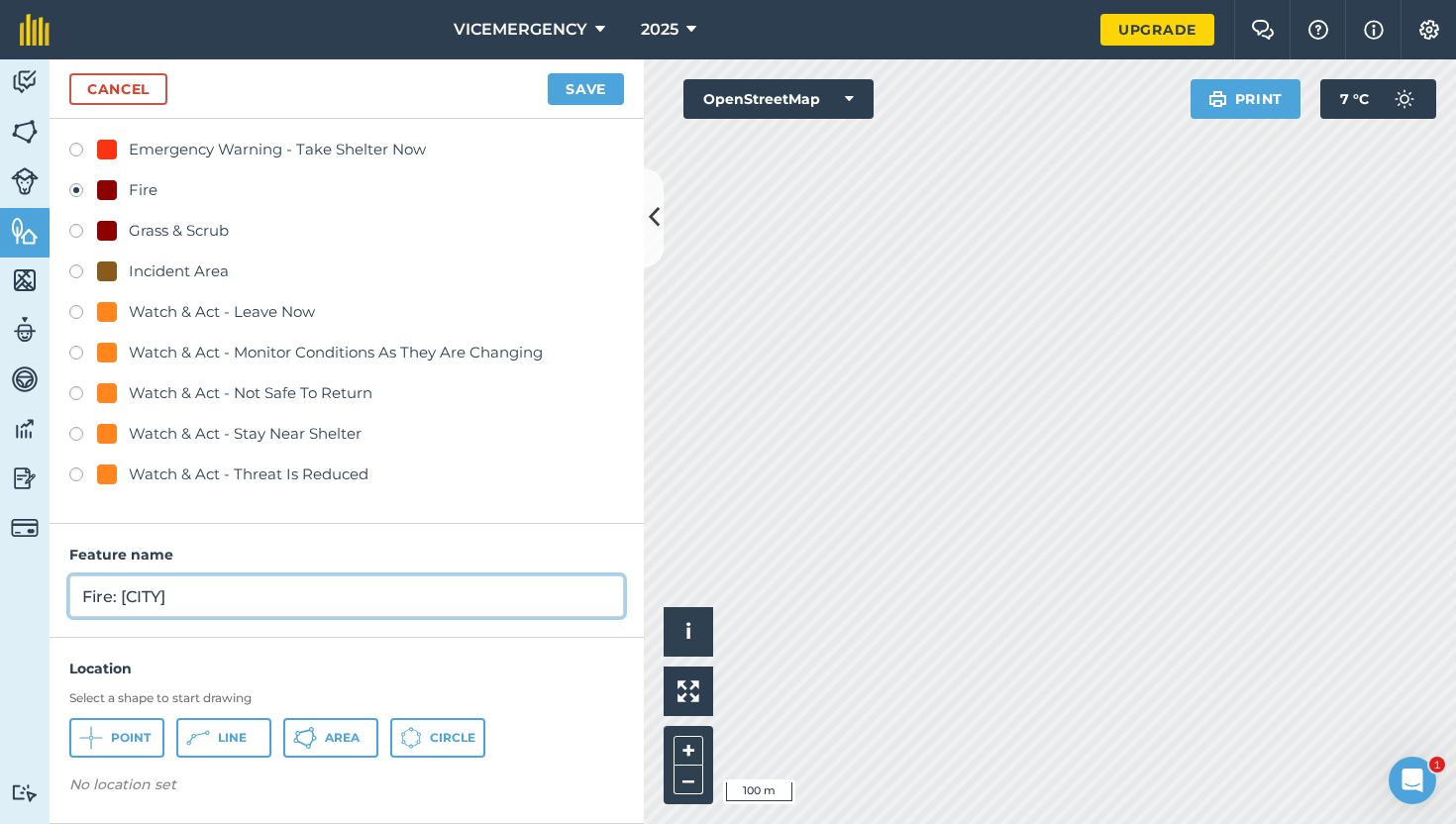 type on "Fire: [CITY]" 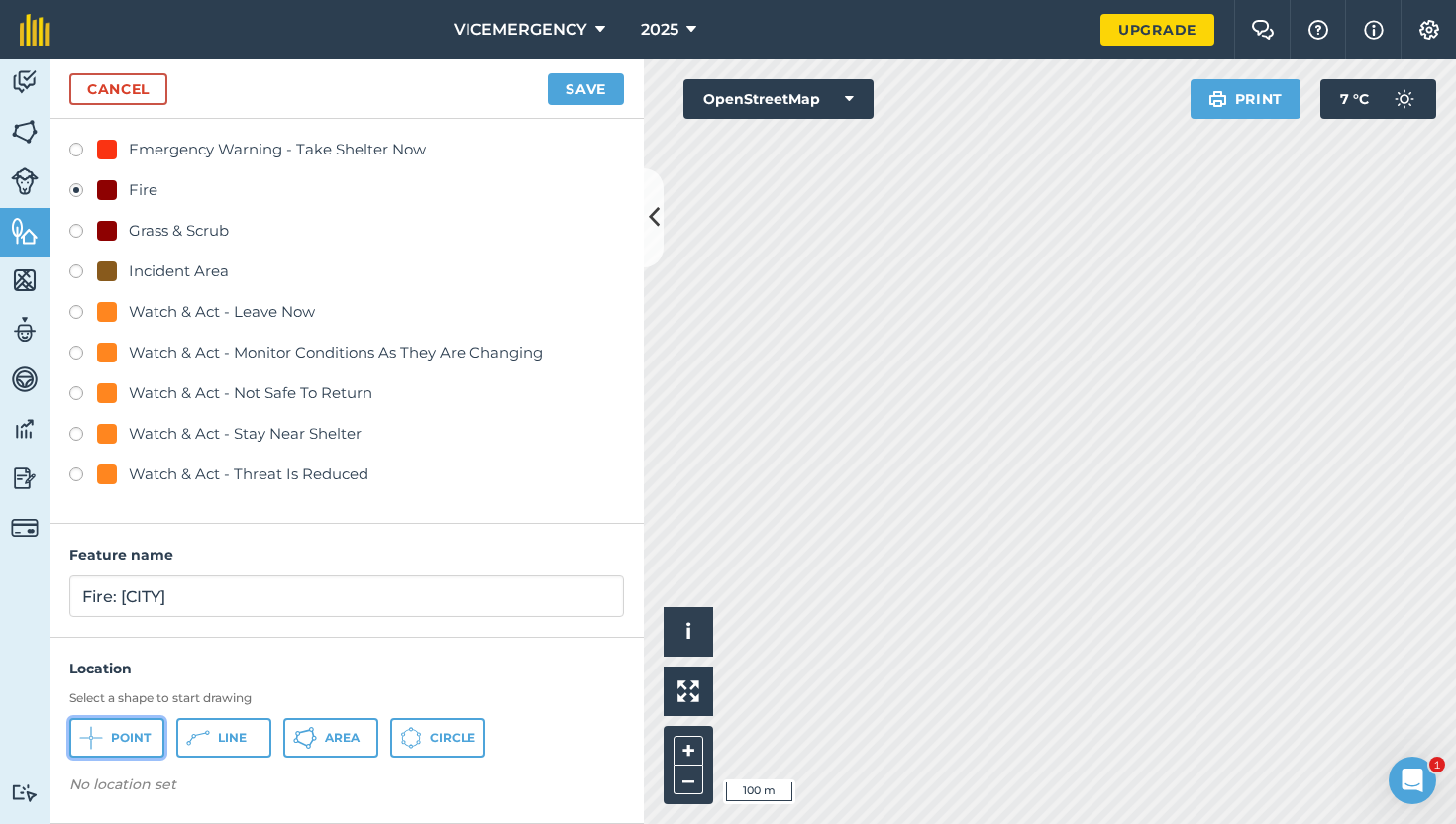 click on "Point" at bounding box center (131, 738) 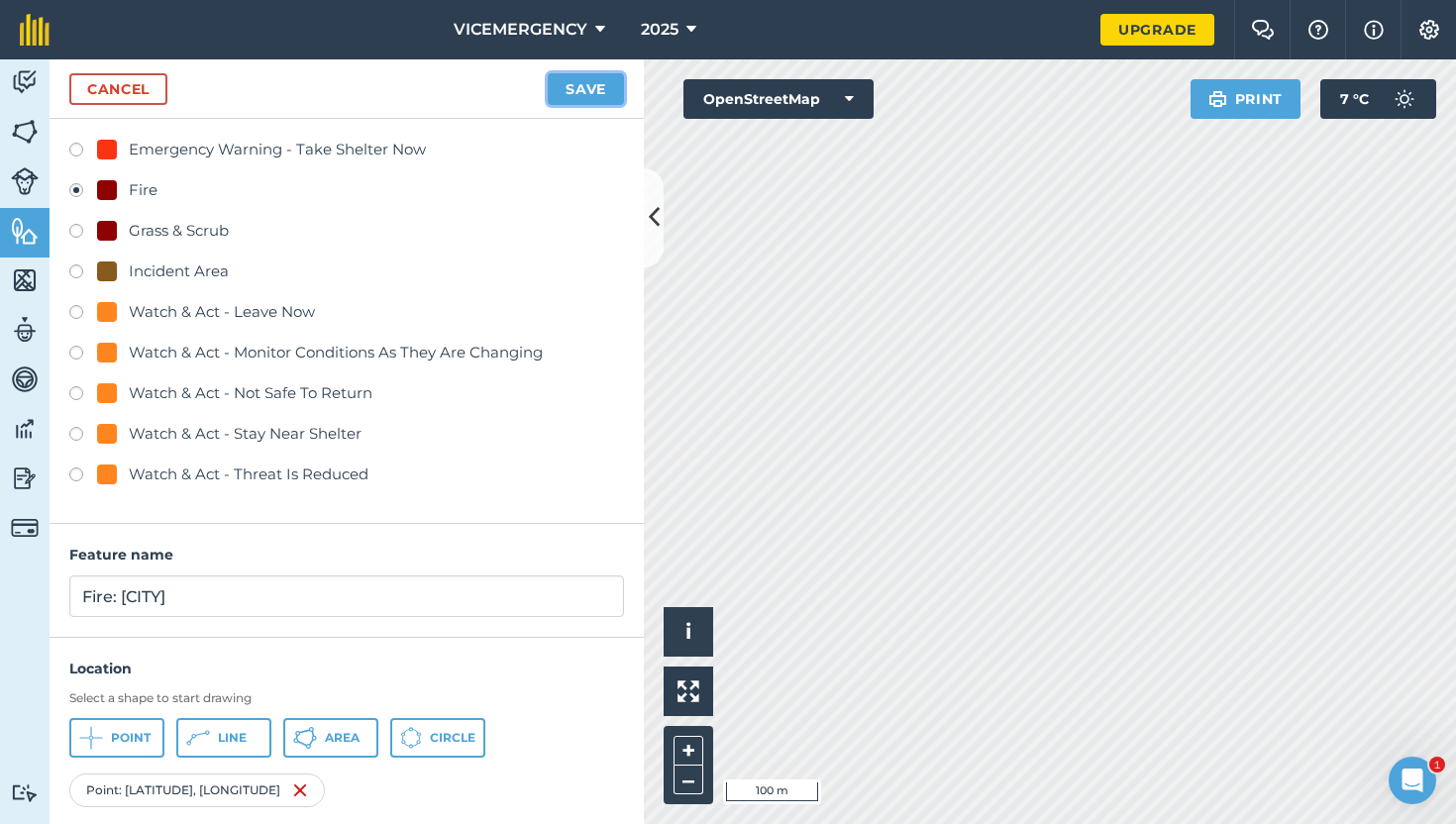 click on "Save" at bounding box center [585, 89] 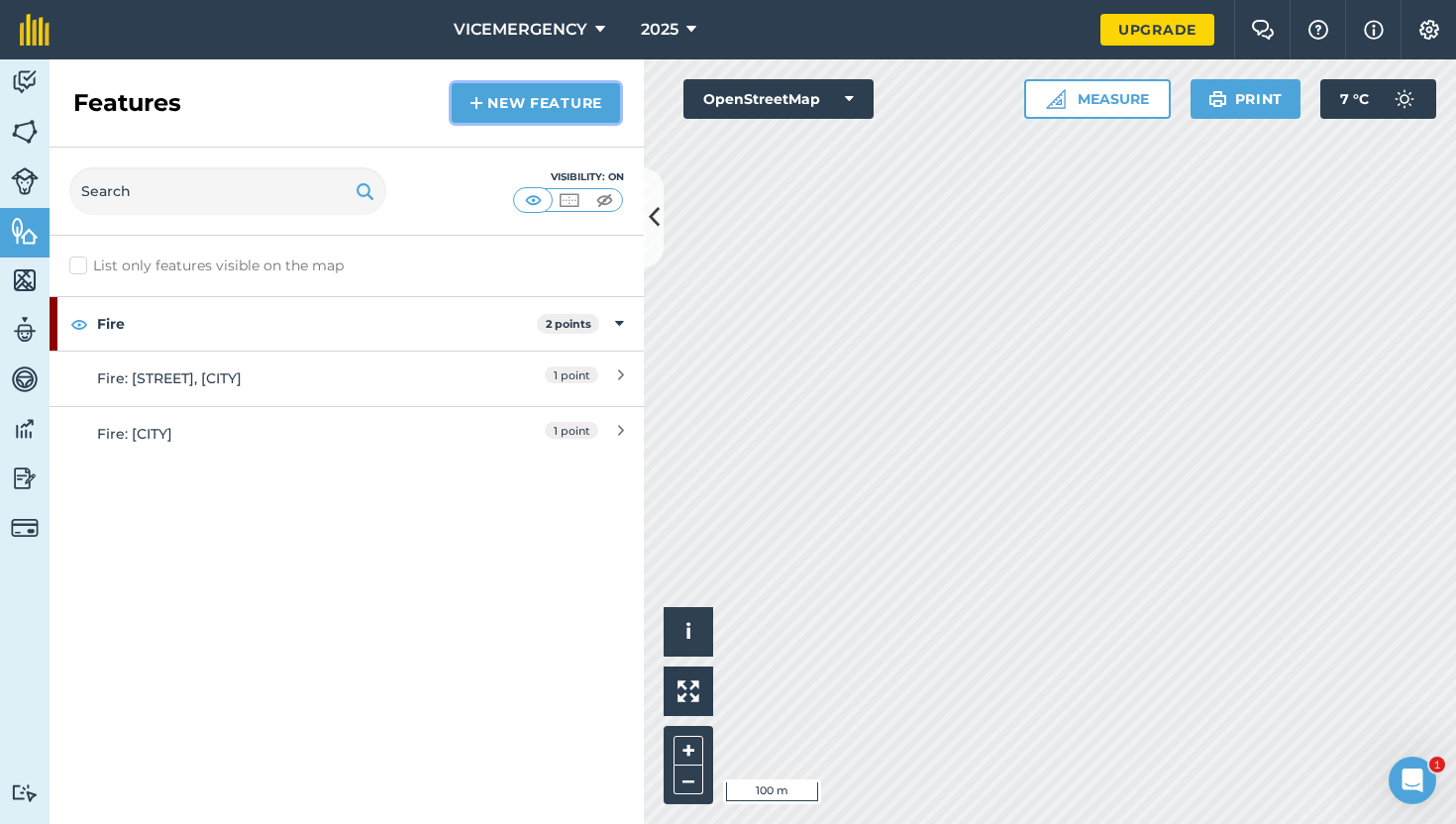 click on "New feature" at bounding box center [536, 103] 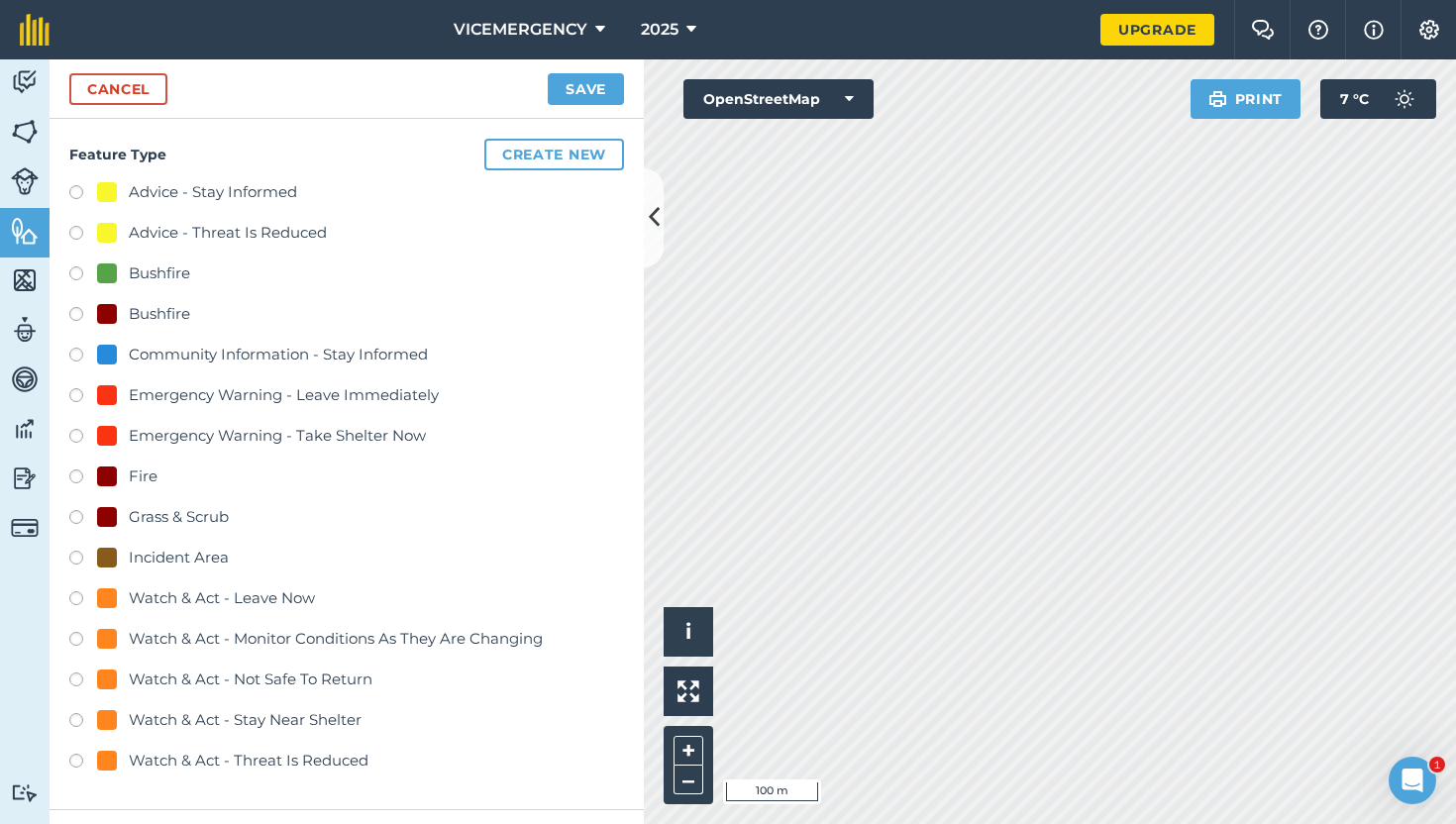 click at bounding box center (83, 520) 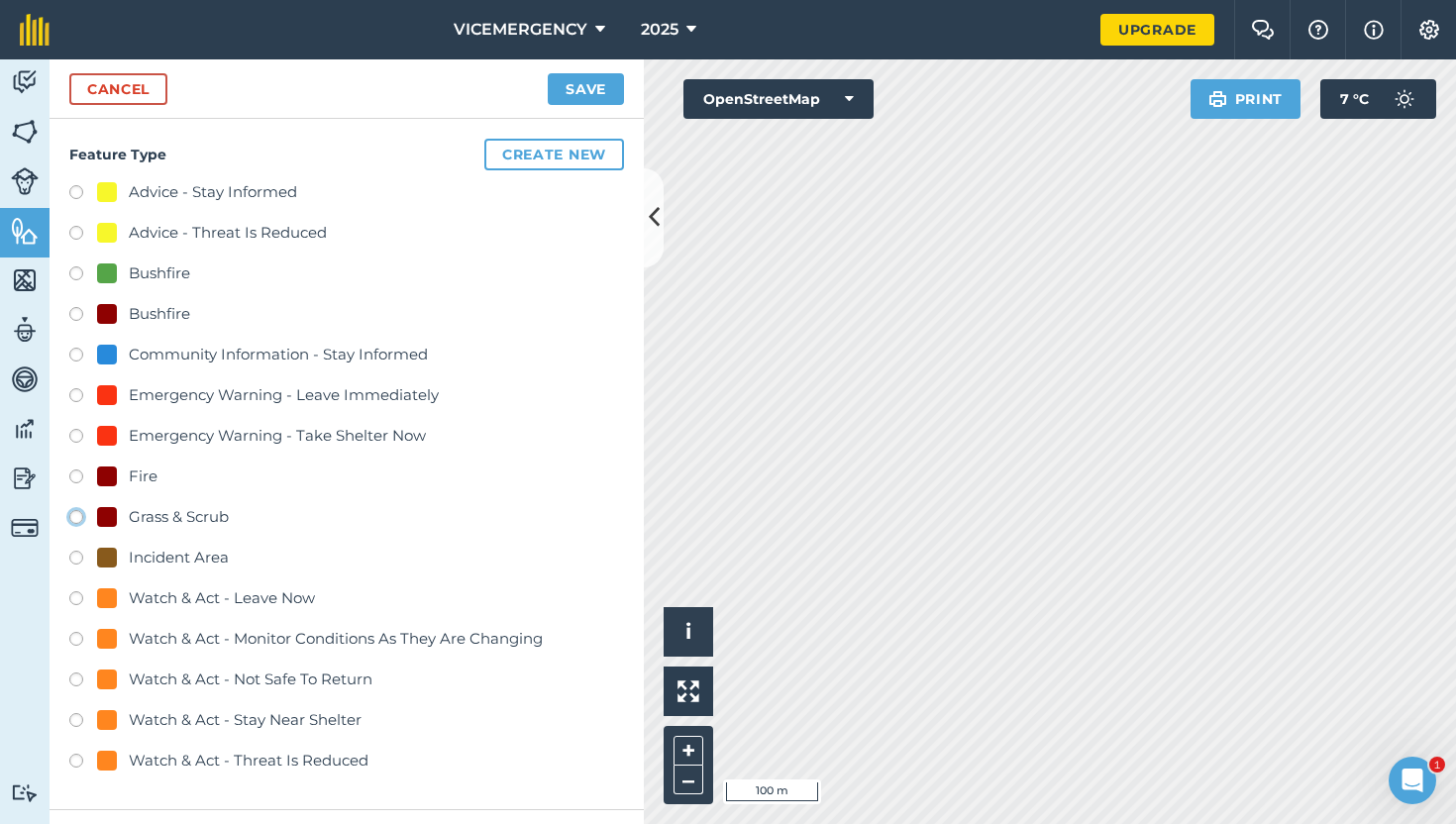 click on "Grass & Scrub" at bounding box center (-9828, 516) 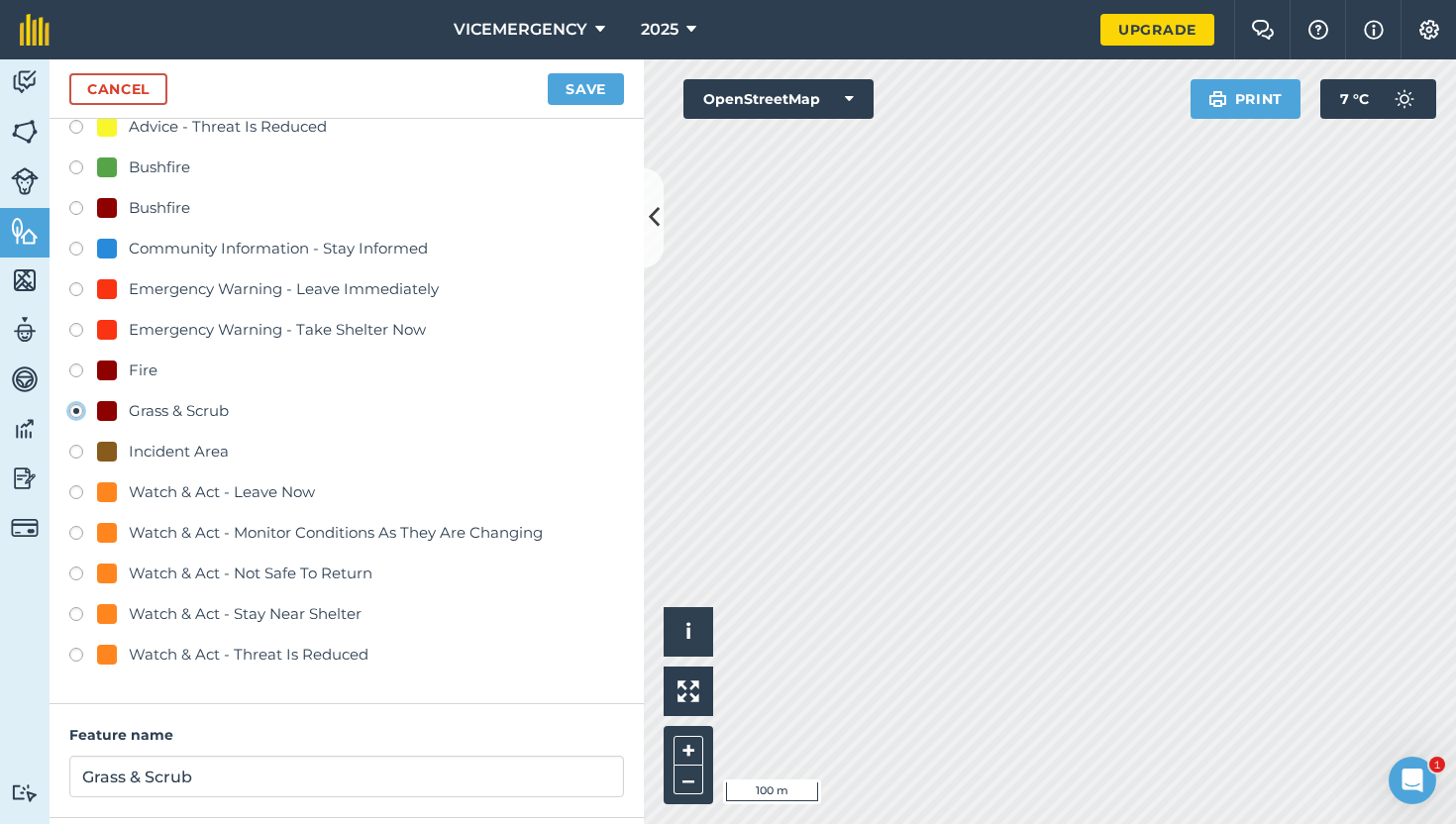 scroll, scrollTop: 263, scrollLeft: 0, axis: vertical 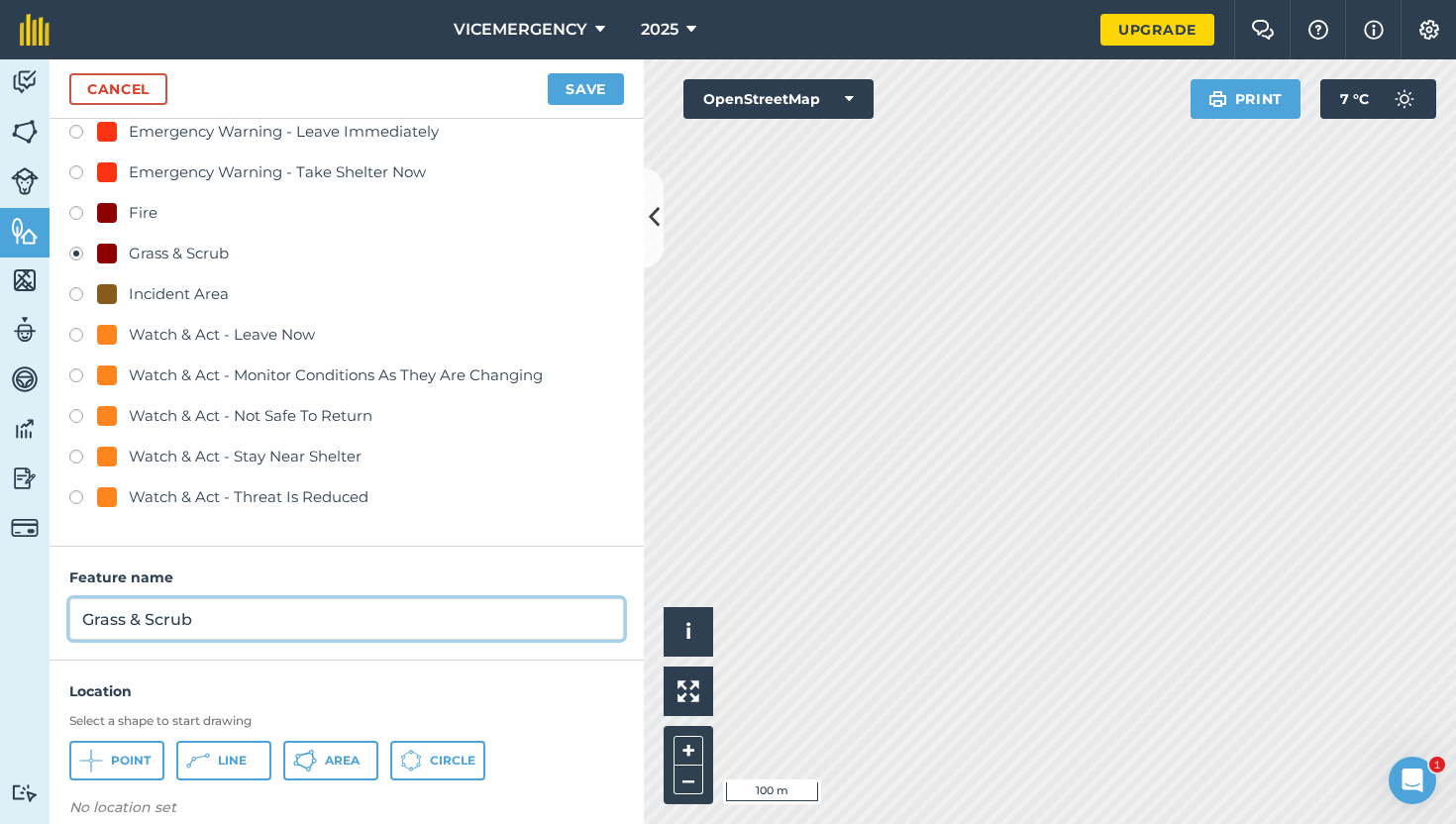 click on "Grass & Scrub" at bounding box center [347, 619] 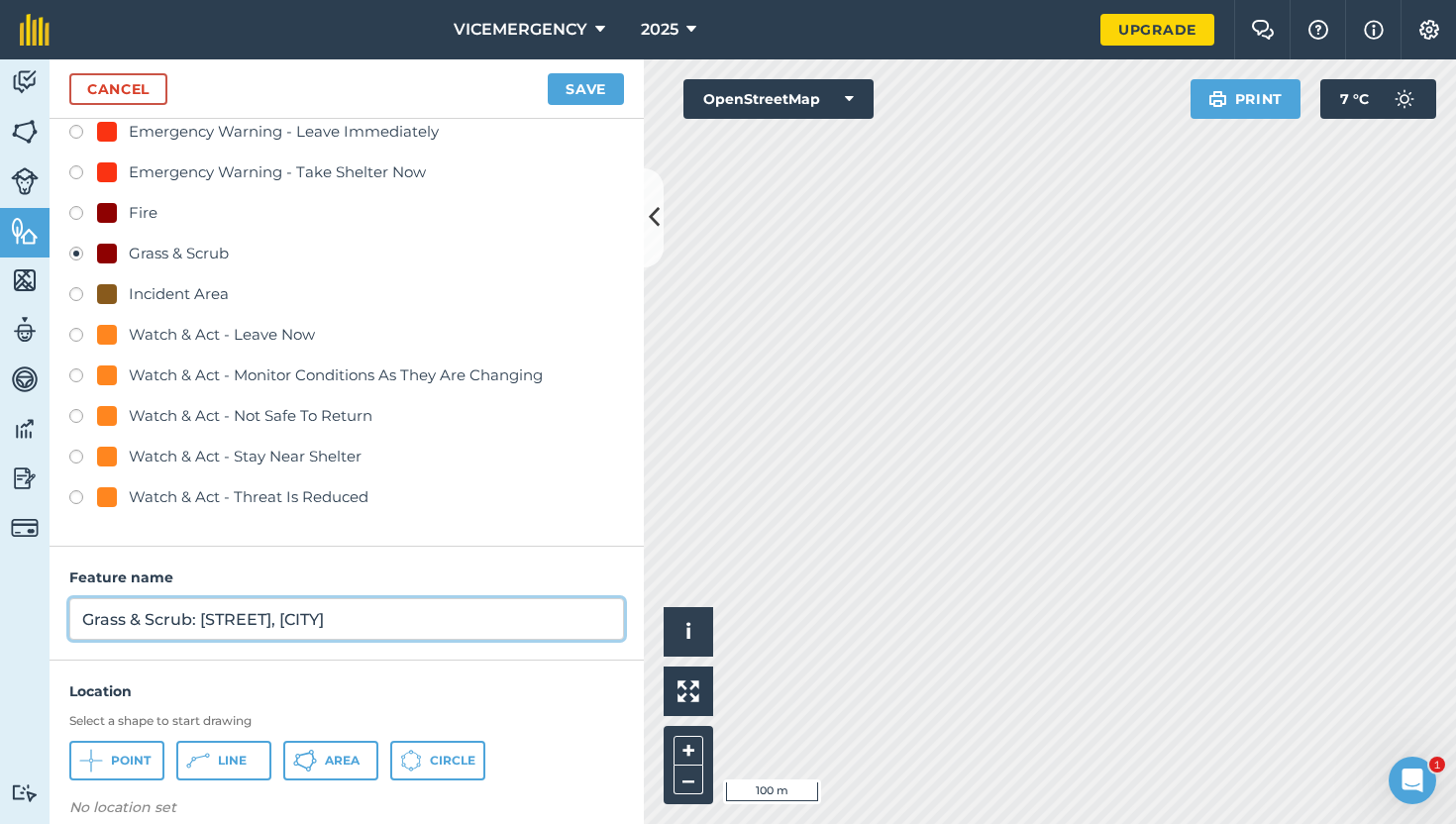 type on "Grass & Scrub: [STREET], [CITY]" 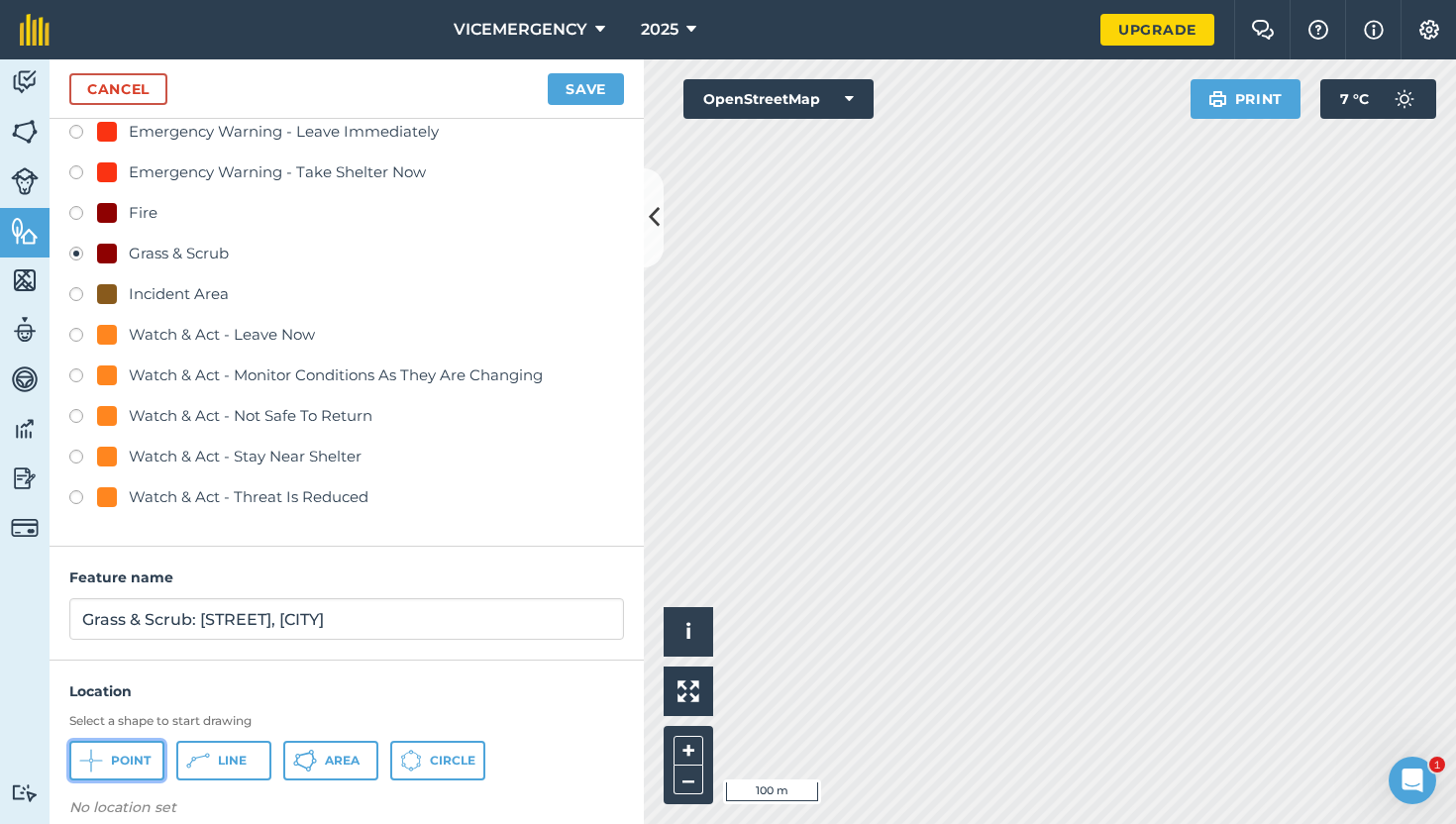 click on "Point" at bounding box center [117, 761] 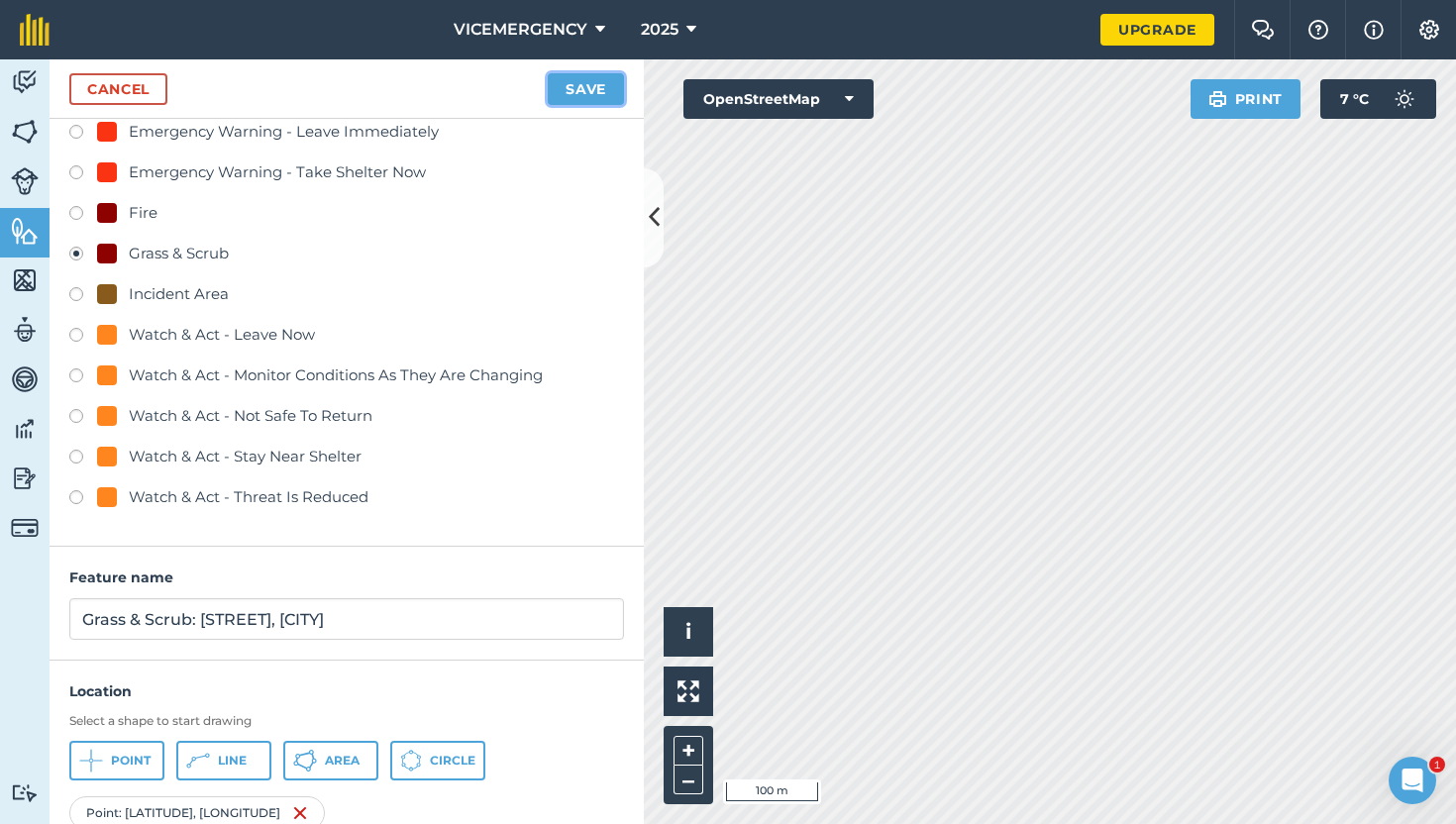 click on "Save" at bounding box center (585, 89) 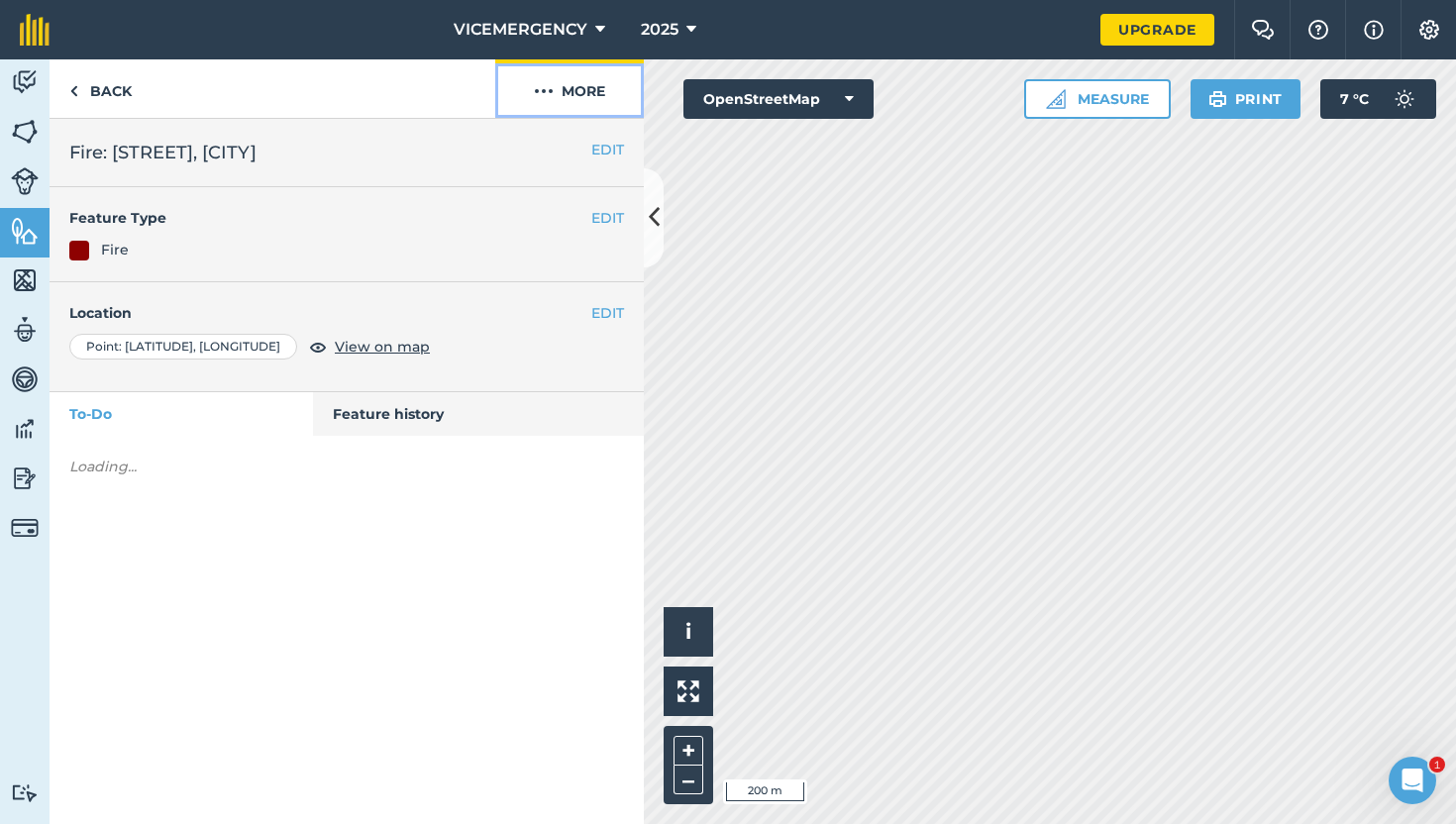 click on "More" at bounding box center [570, 88] 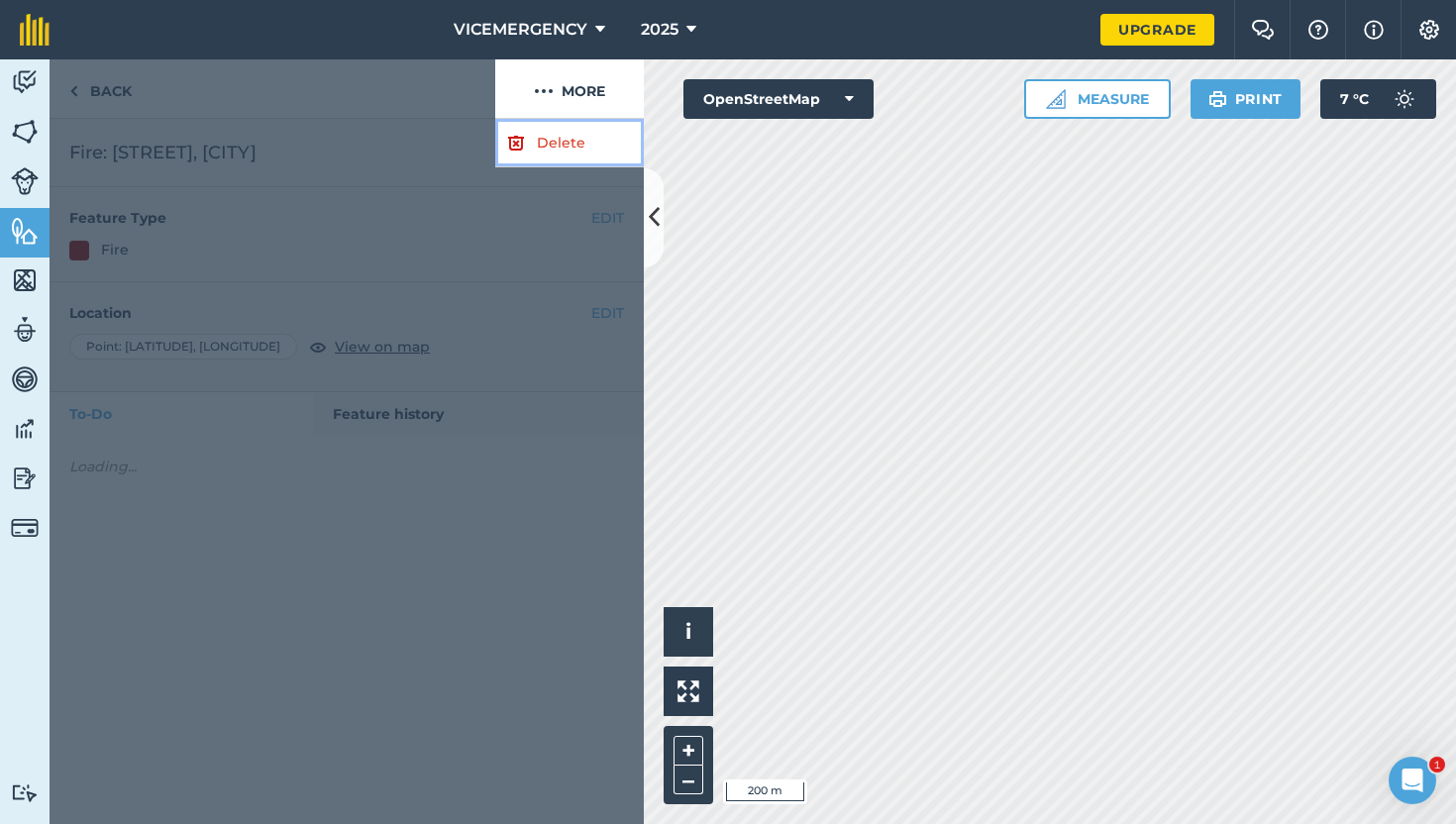 click on "Delete" at bounding box center [570, 143] 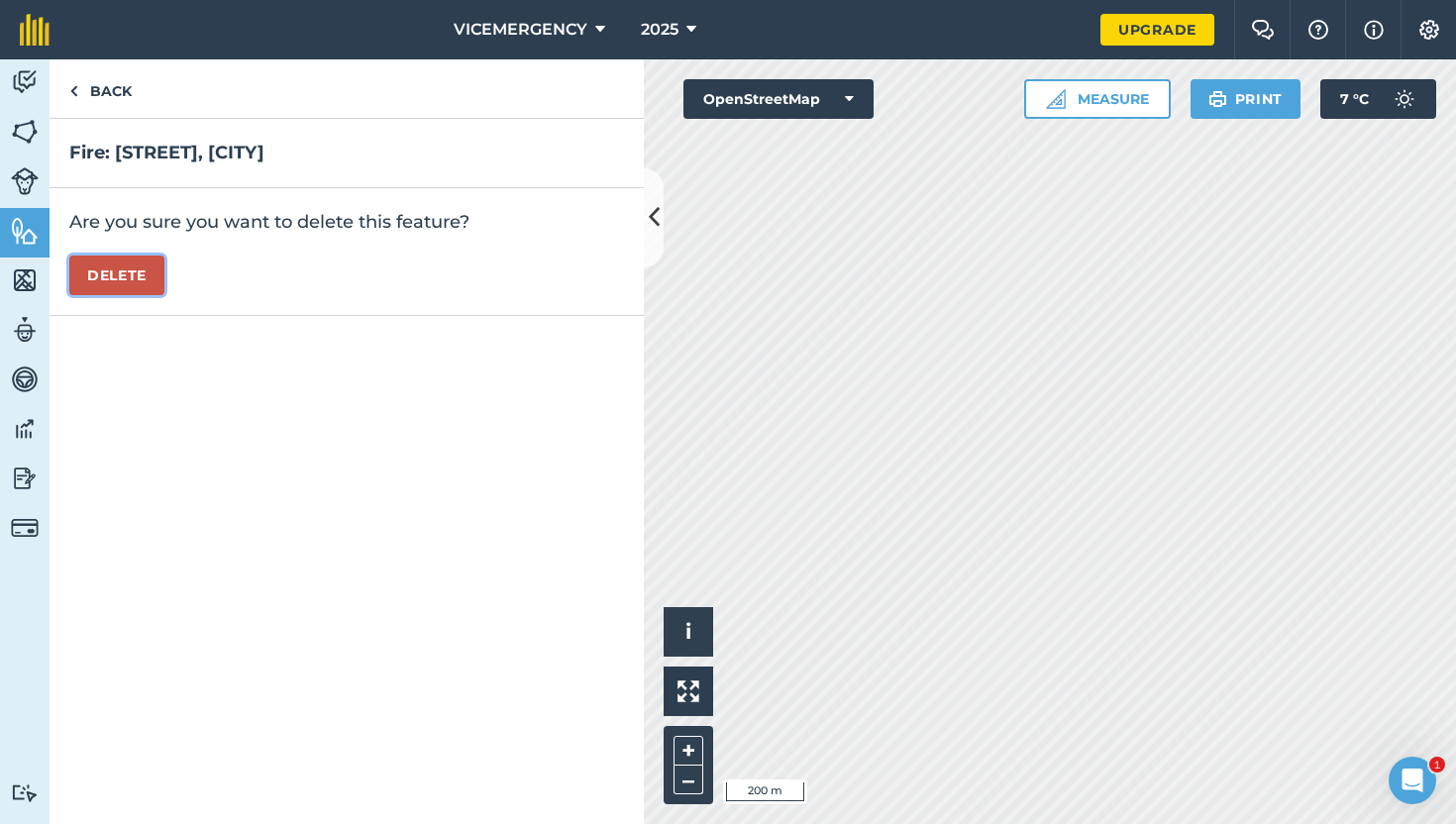 click on "Delete" at bounding box center [117, 275] 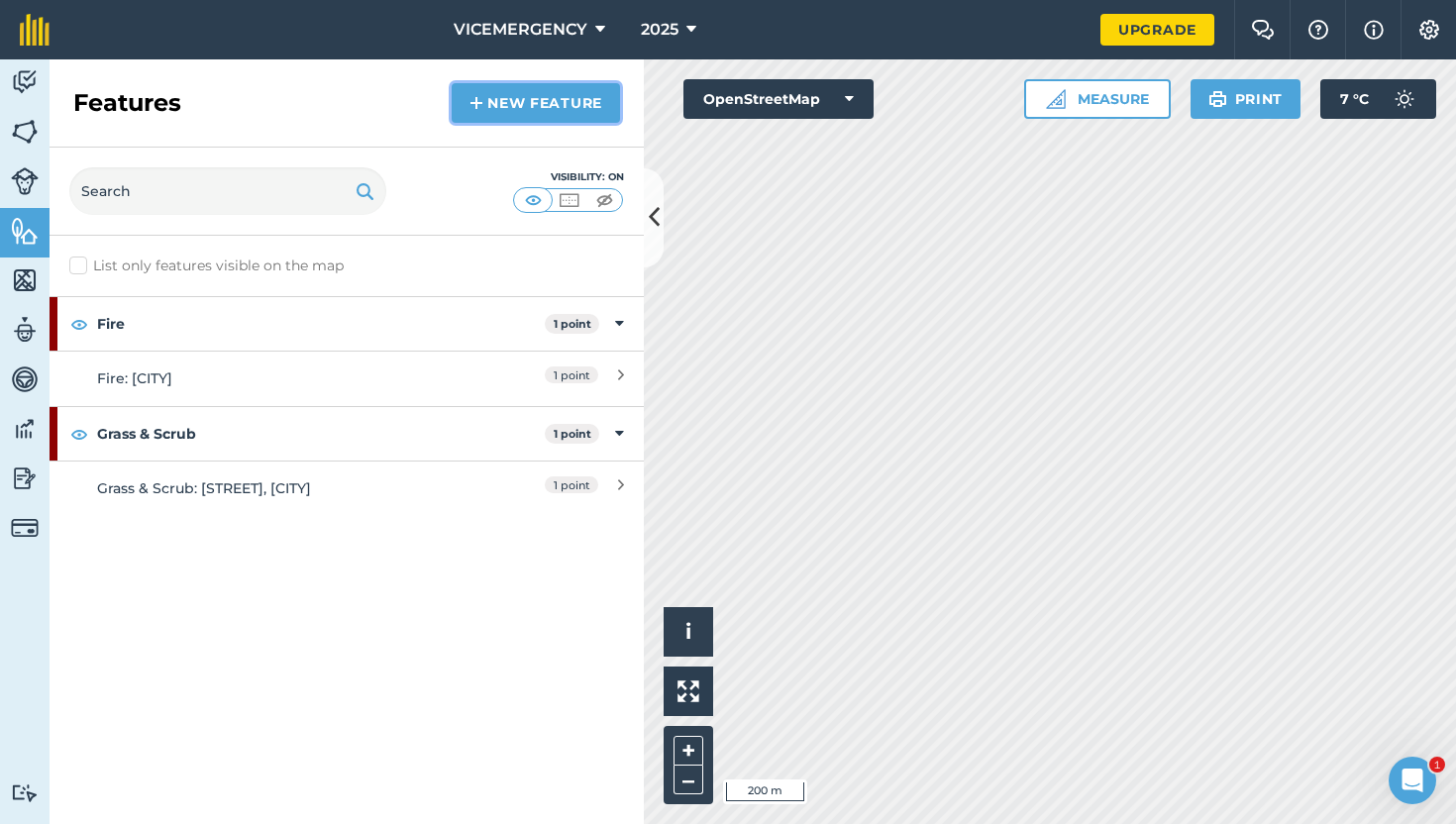 click on "New feature" at bounding box center (536, 103) 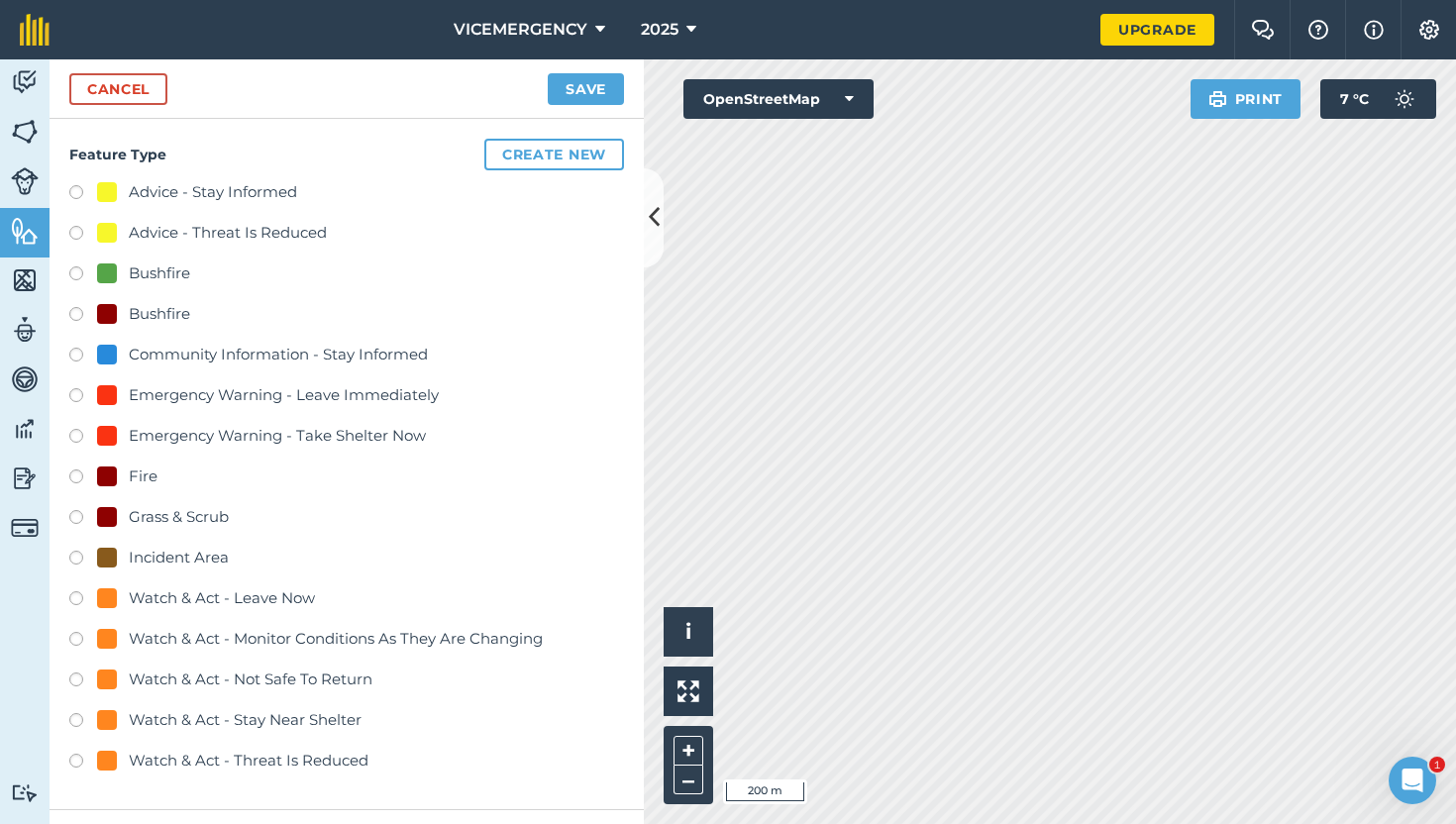 click at bounding box center (83, 561) 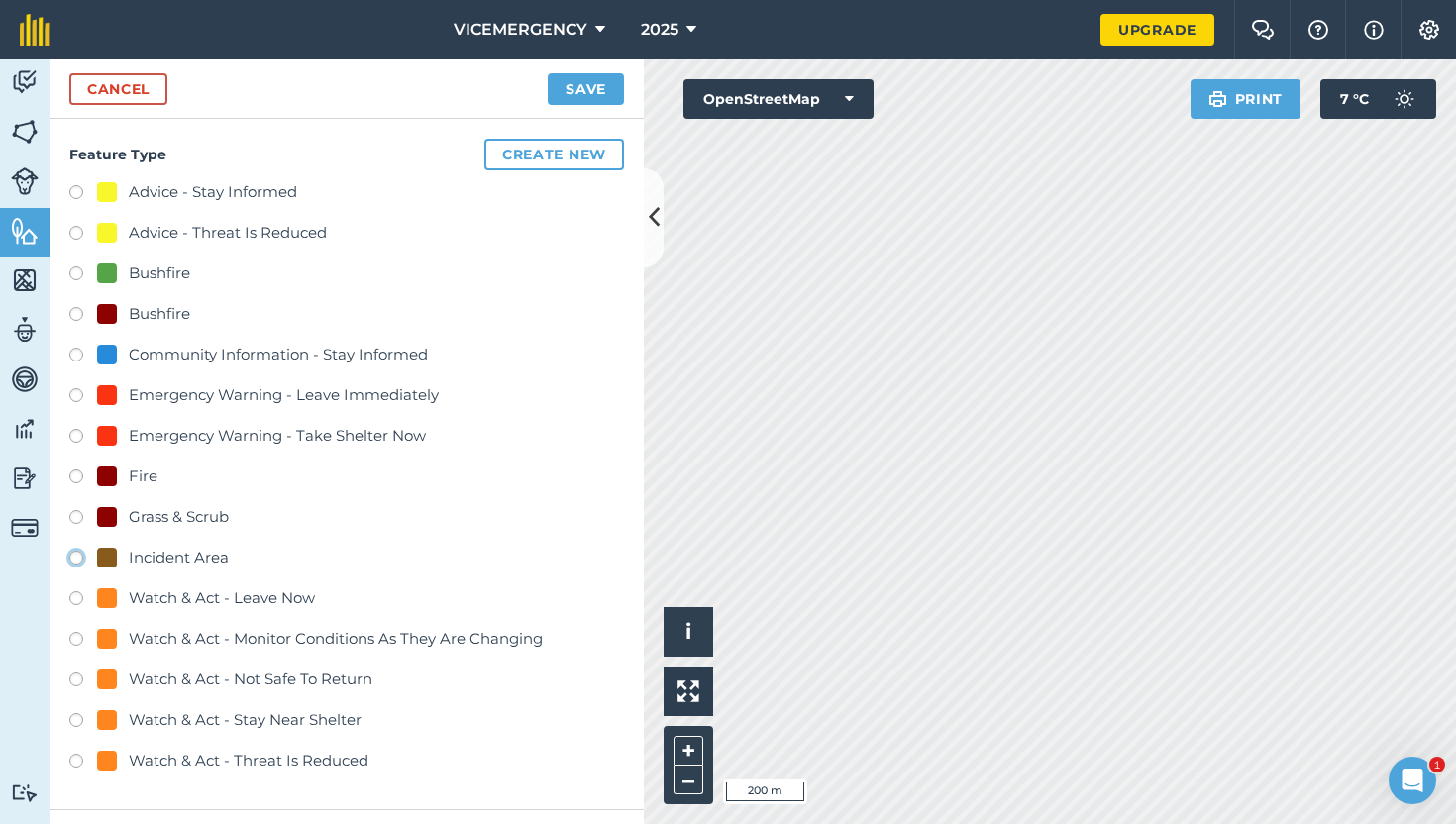 click on "Incident Area" at bounding box center [-9828, 557] 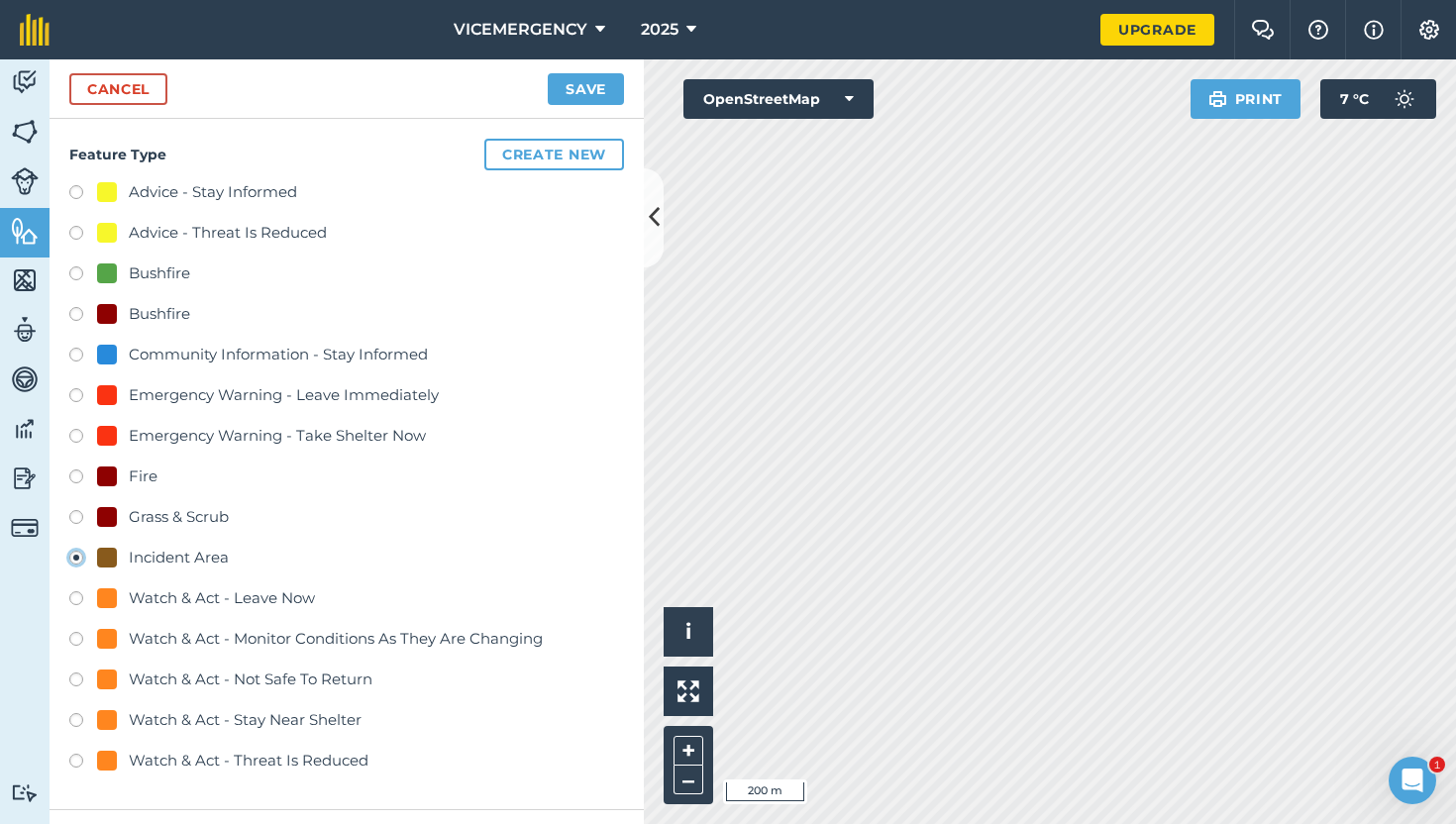 type on "Incident Area" 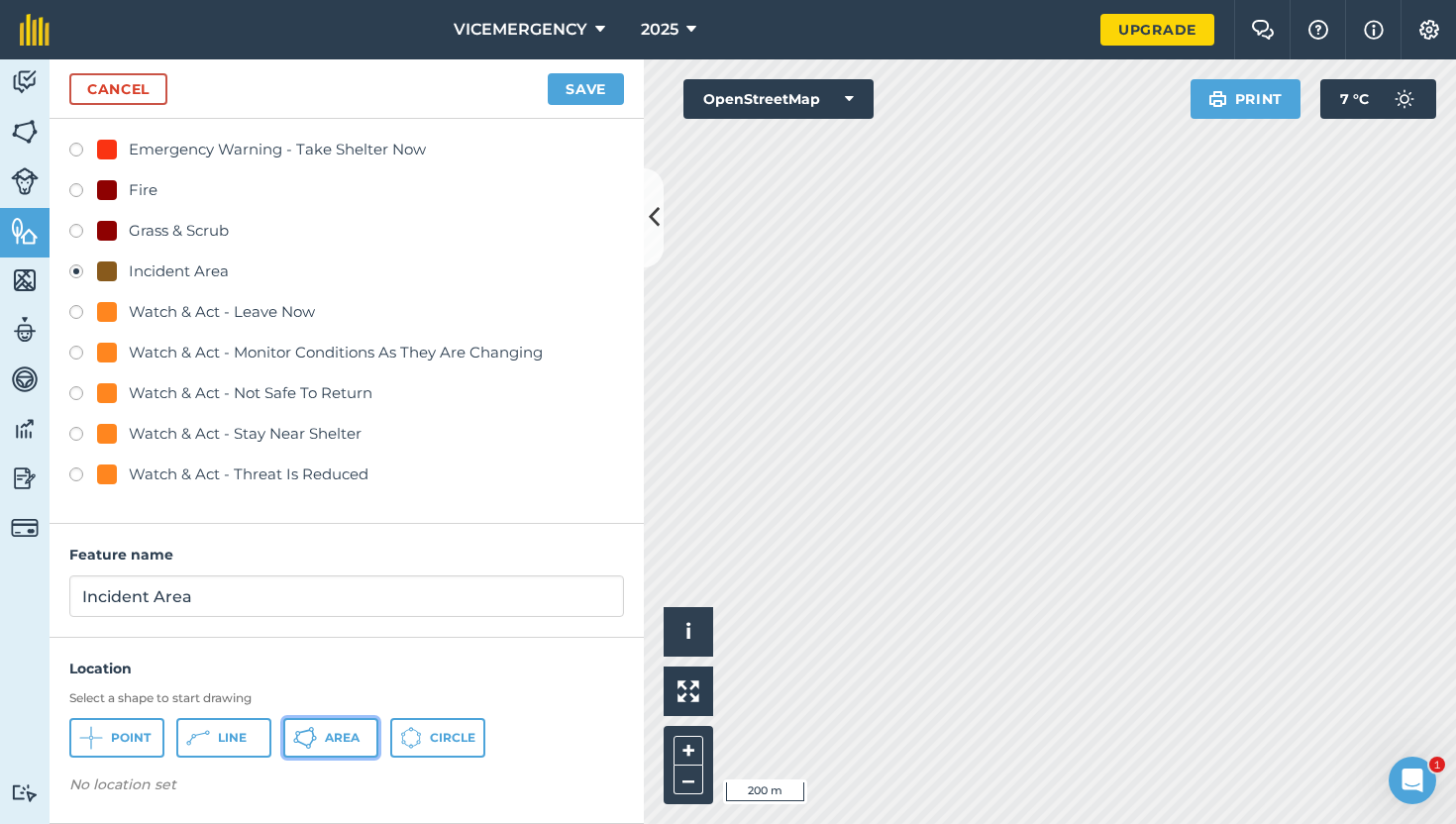 click on "Area" at bounding box center (342, 738) 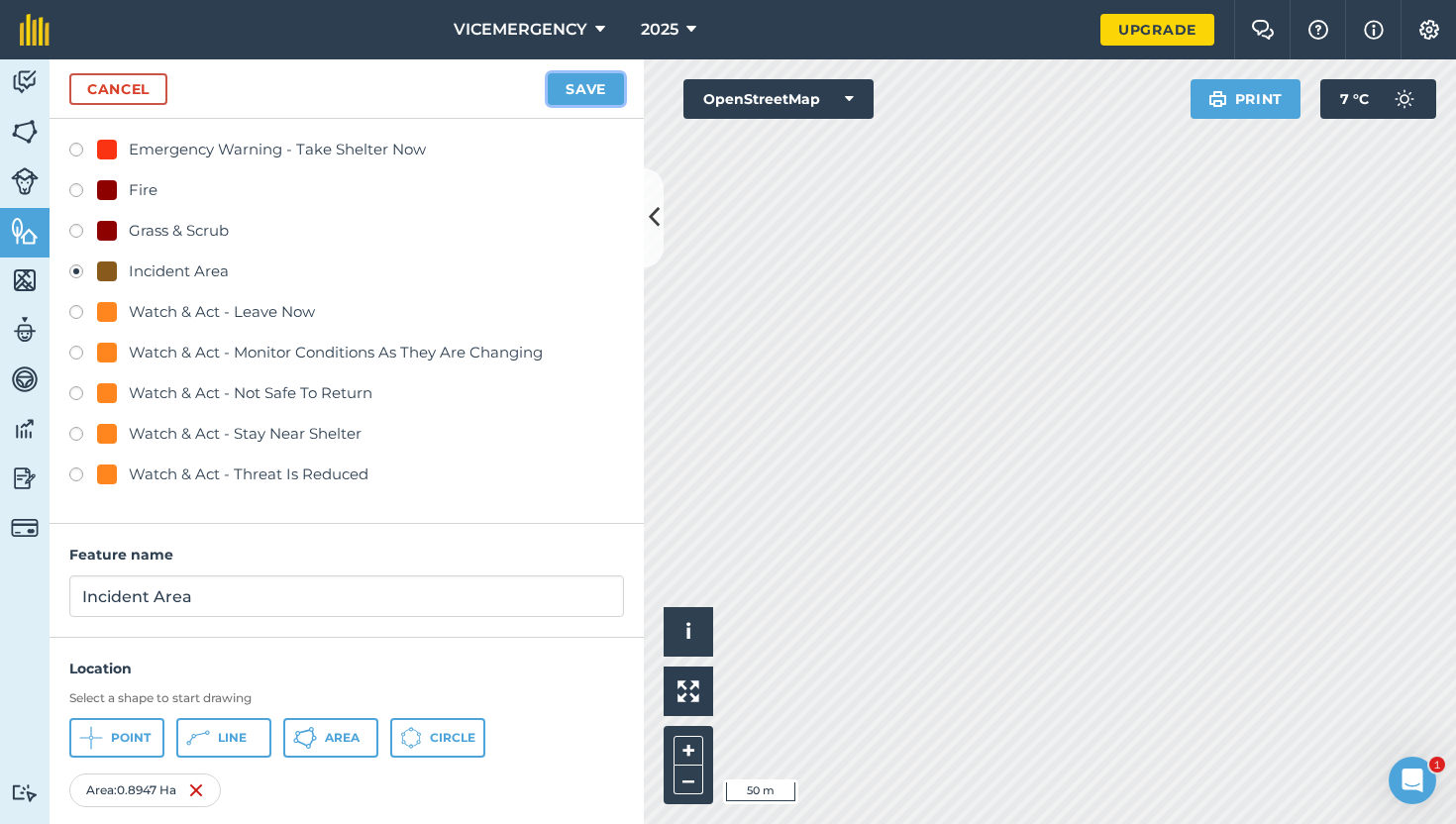click on "Save" at bounding box center (585, 89) 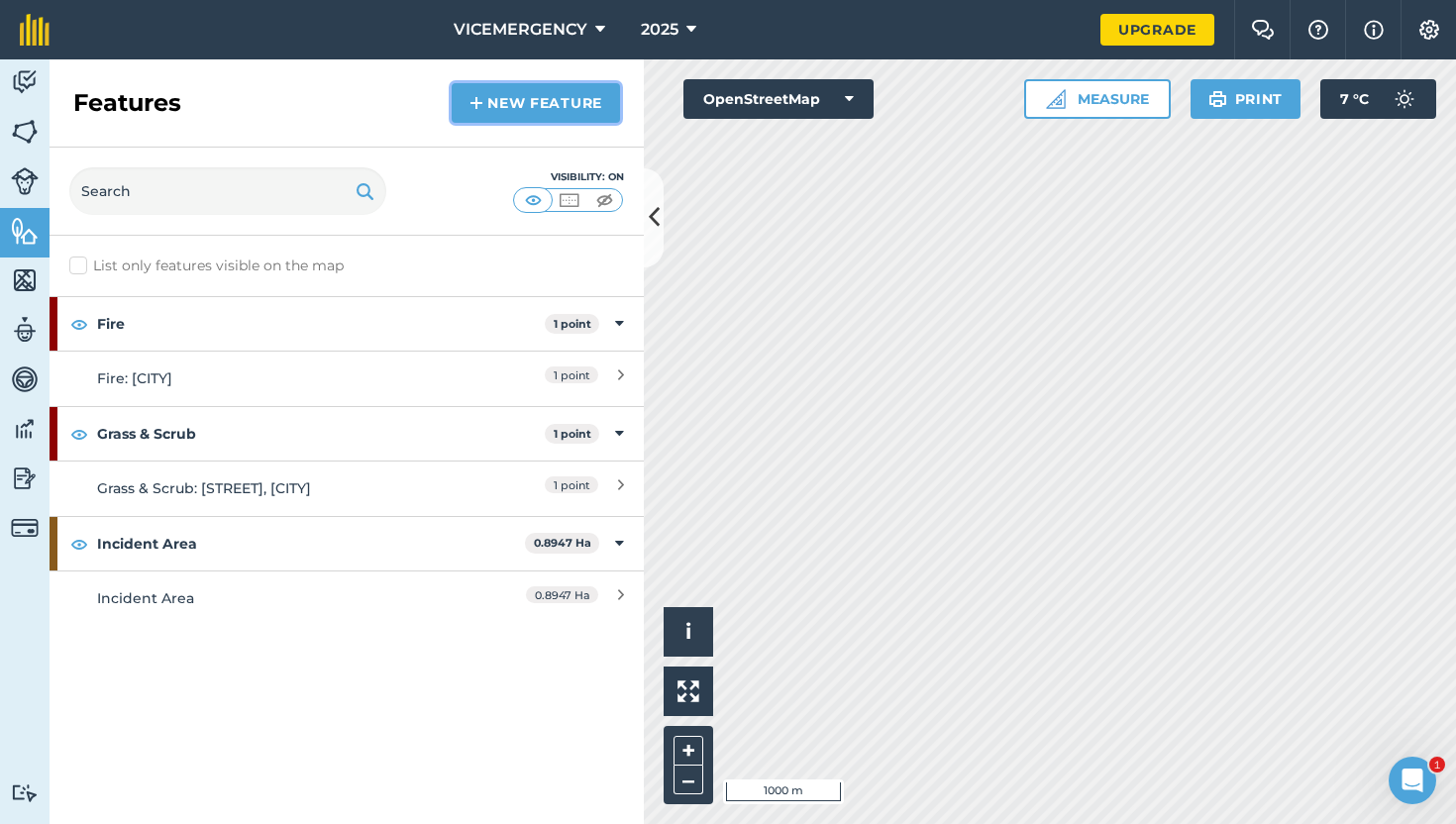 click on "New feature" at bounding box center [536, 103] 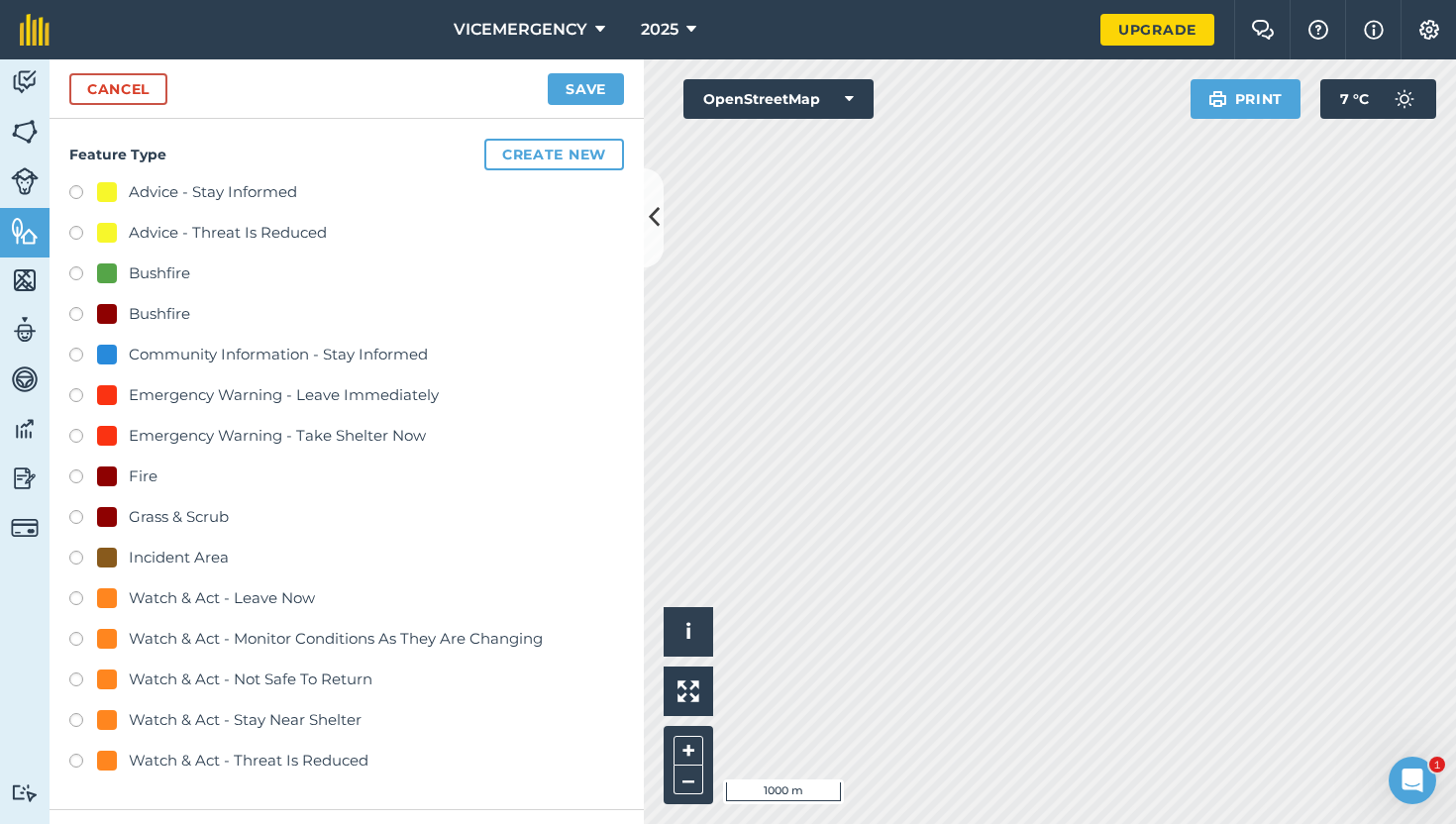 scroll, scrollTop: 44, scrollLeft: 0, axis: vertical 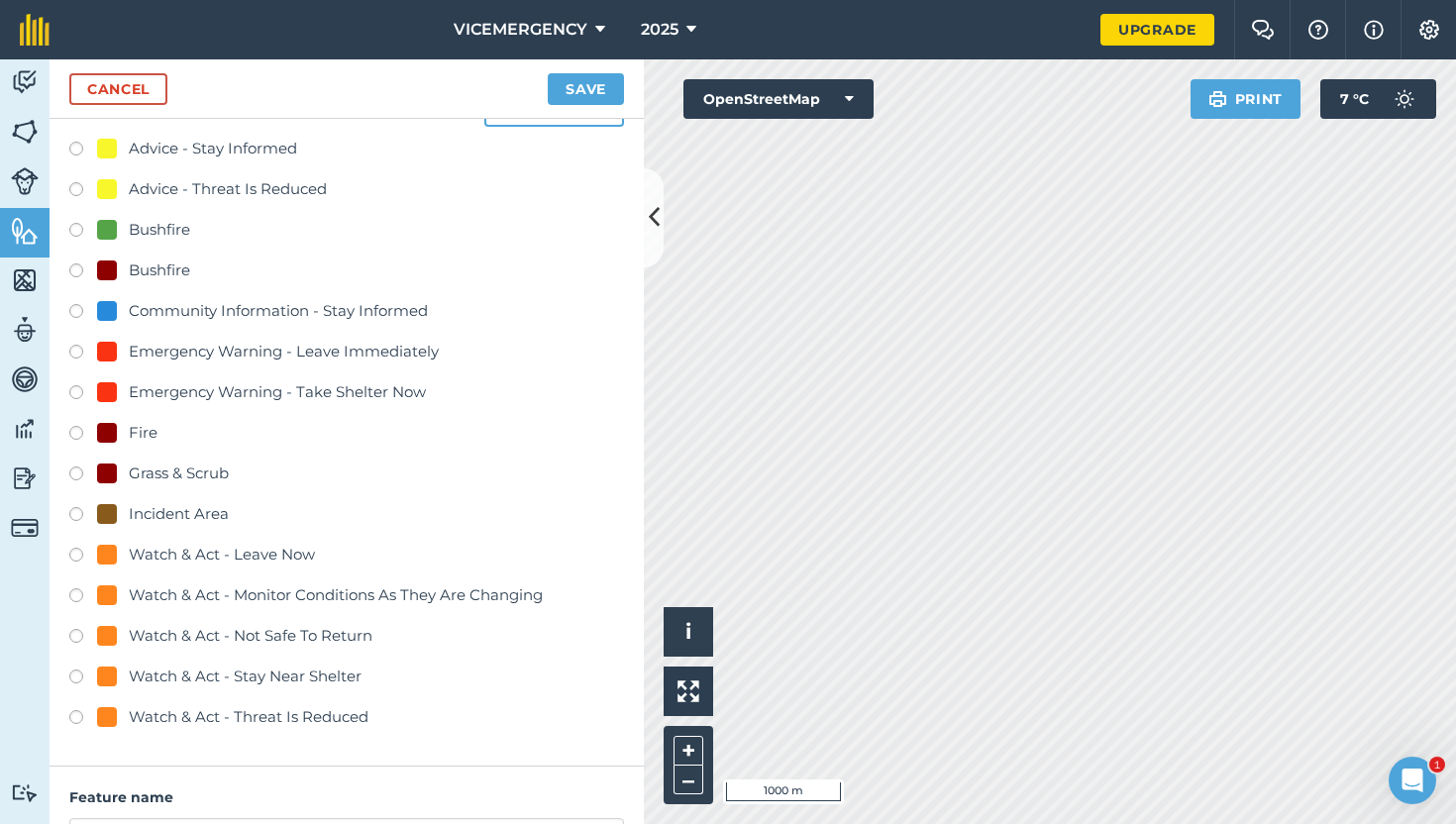 click at bounding box center [83, 558] 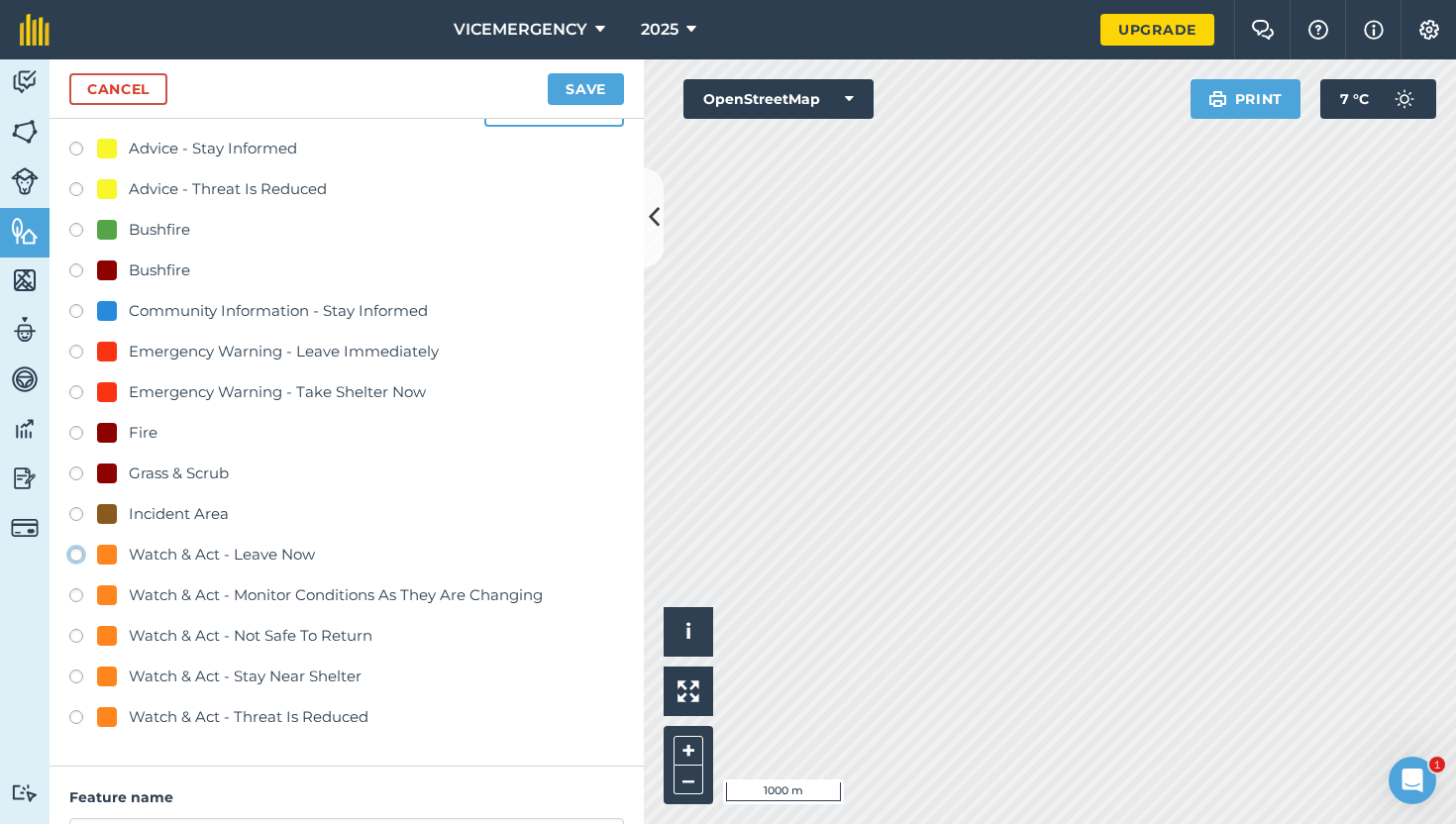 click on "Watch & Act - Leave Now" at bounding box center [-9828, 554] 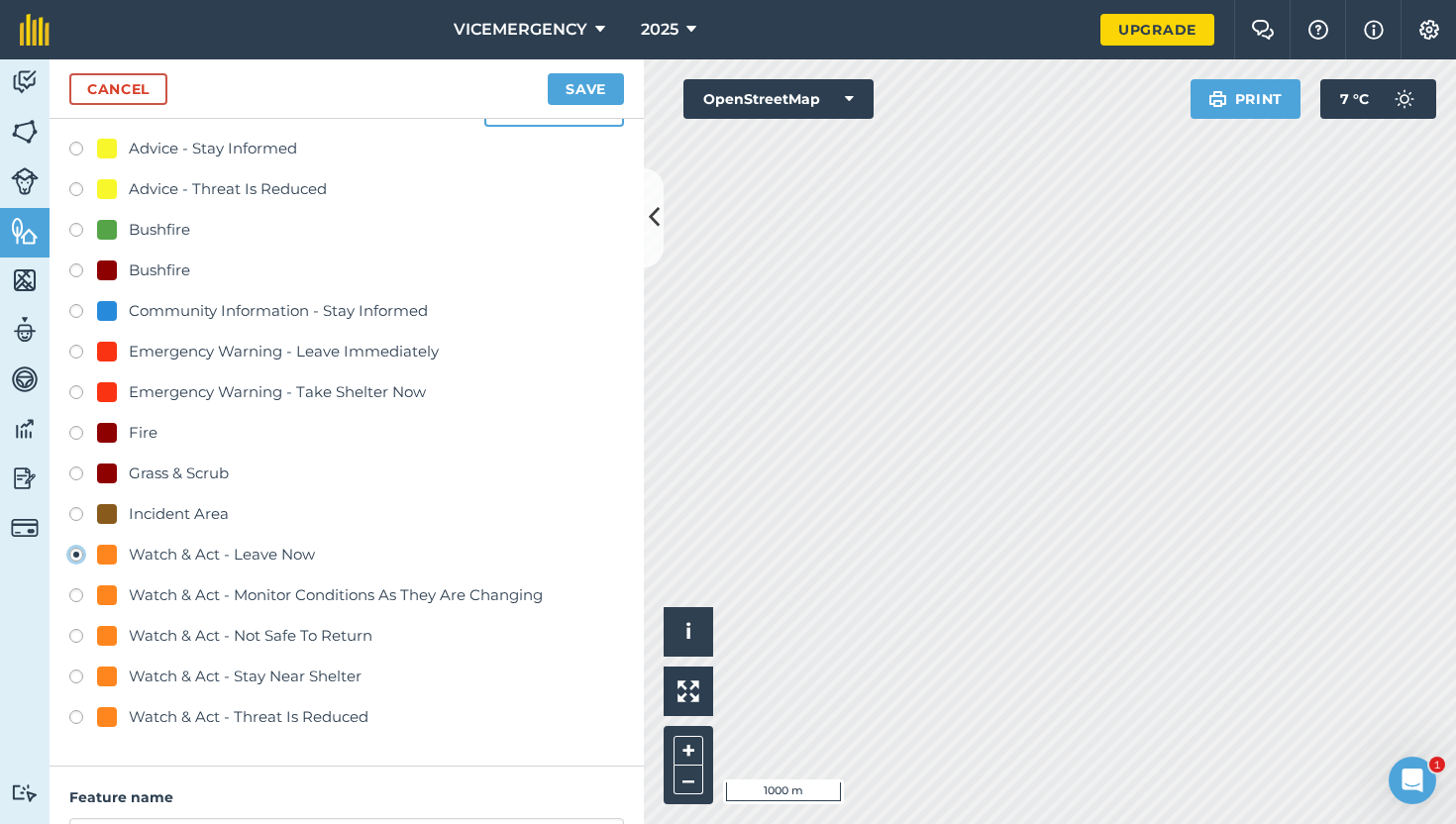 type on "Watch & Act - Leave Now" 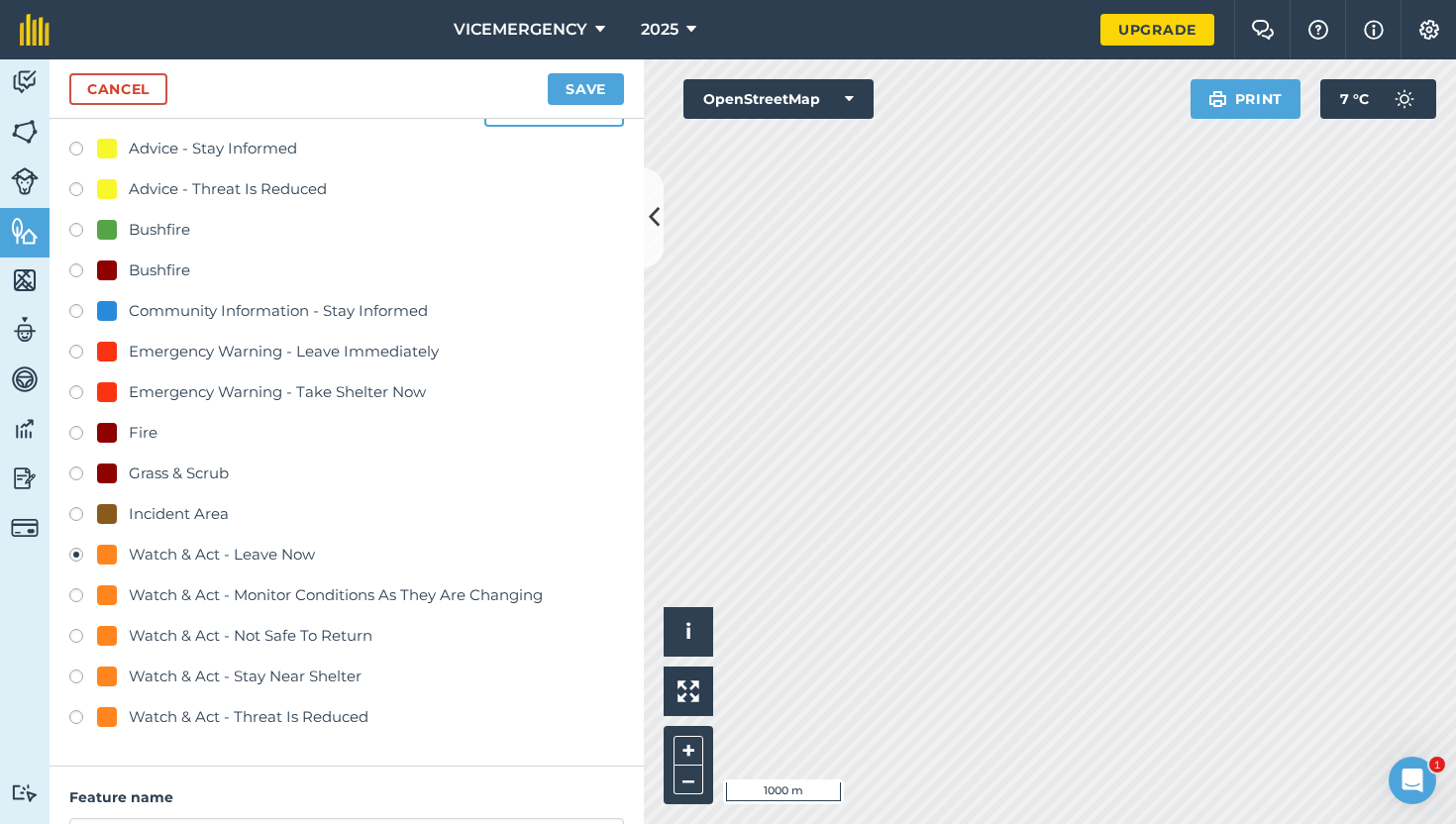 click at bounding box center (83, 355) 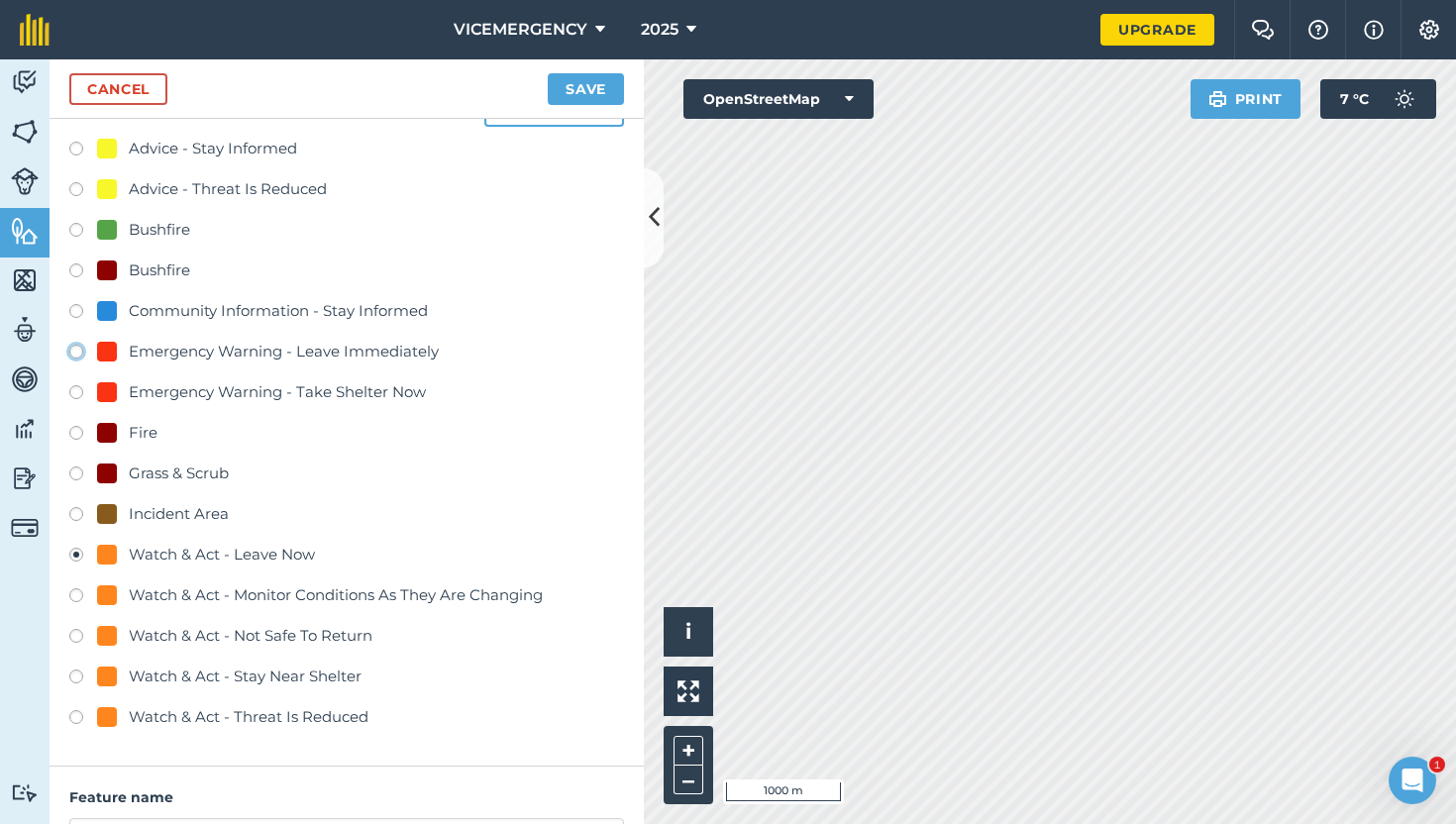 click on "Emergency Warning - Leave Immediately" at bounding box center (-9828, 351) 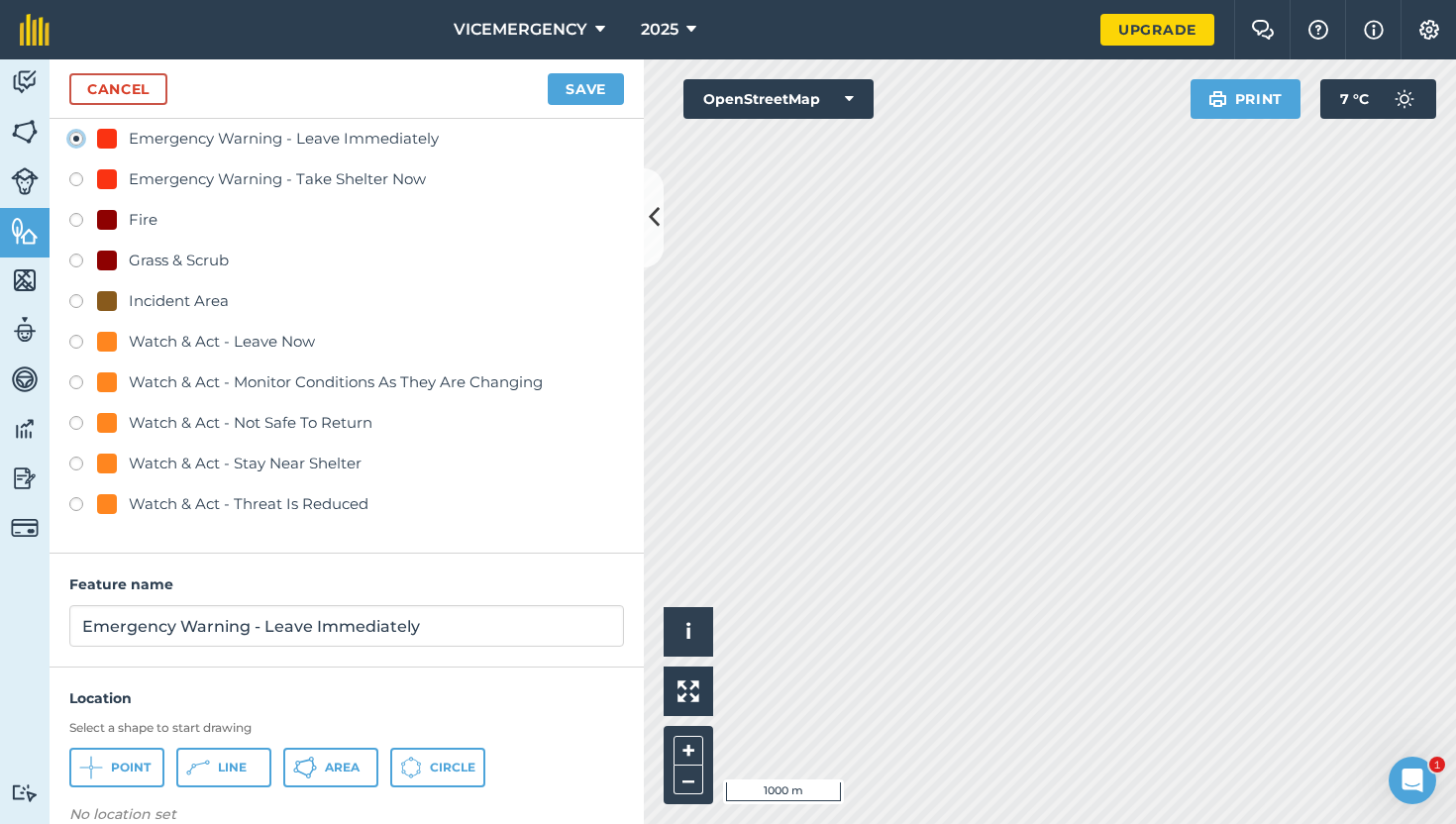 scroll, scrollTop: 286, scrollLeft: 0, axis: vertical 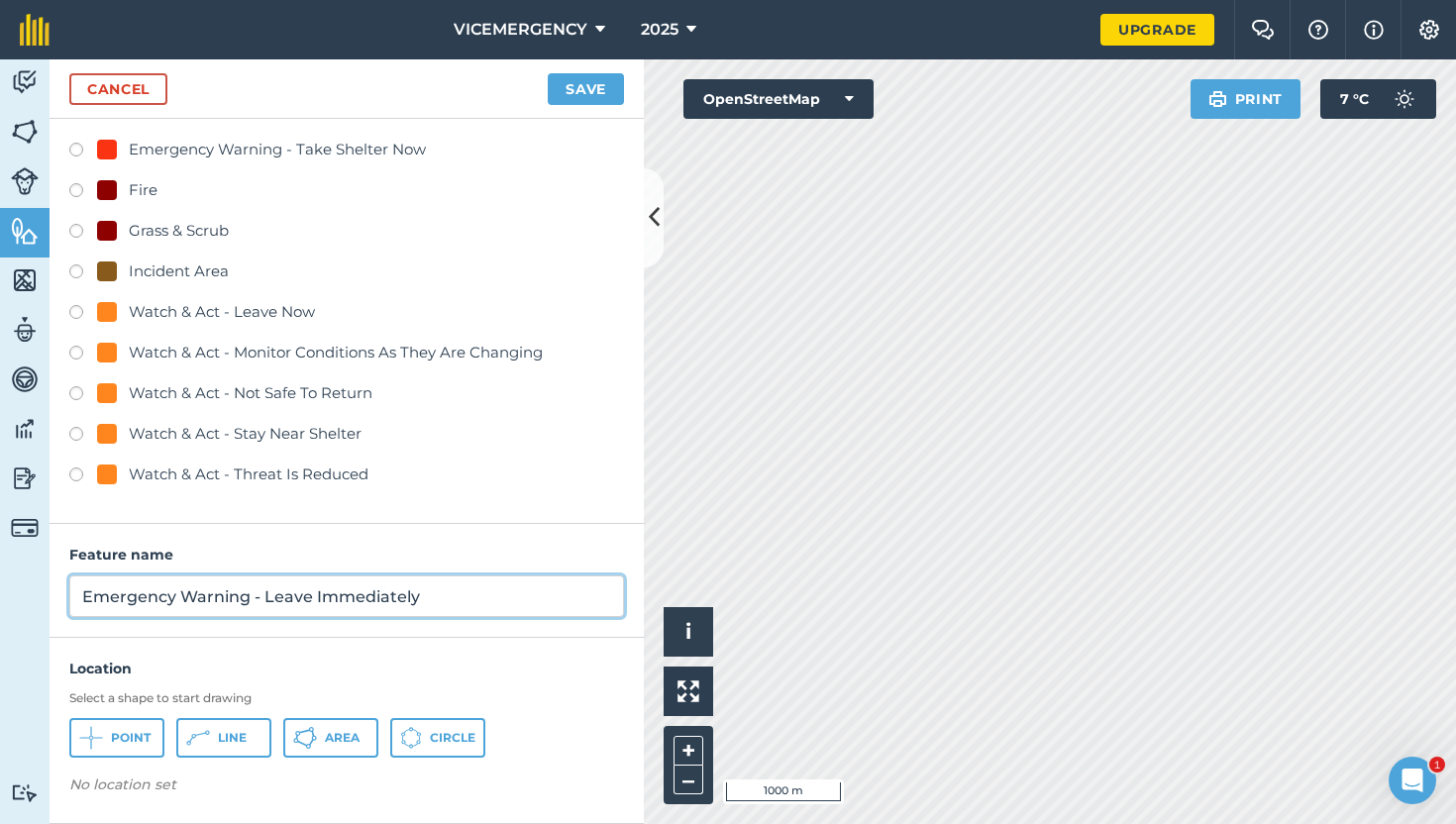 click on "Emergency Warning - Leave Immediately" at bounding box center [347, 596] 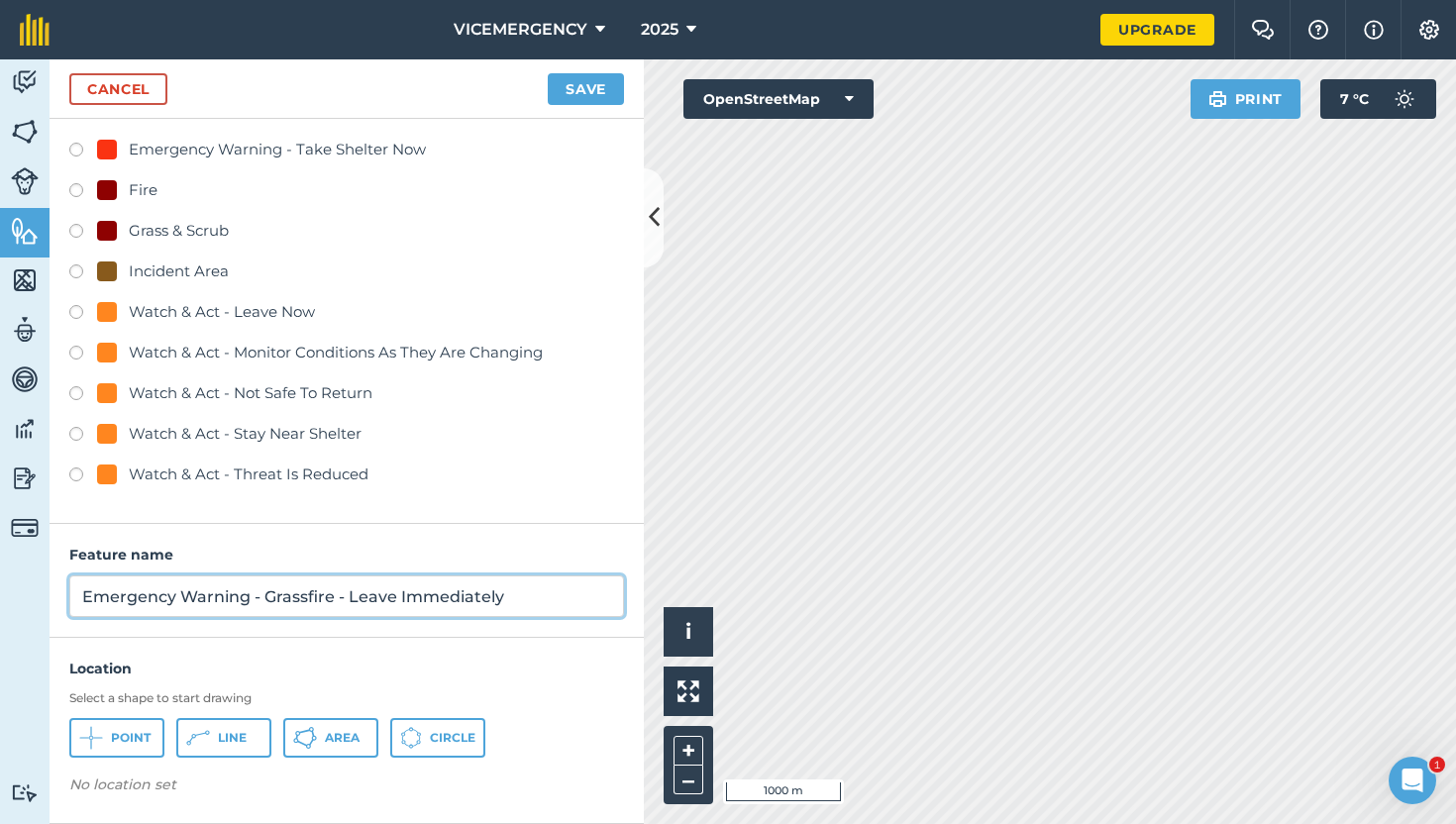 type on "Emergency Warning - Grassfire - Leave Immediately" 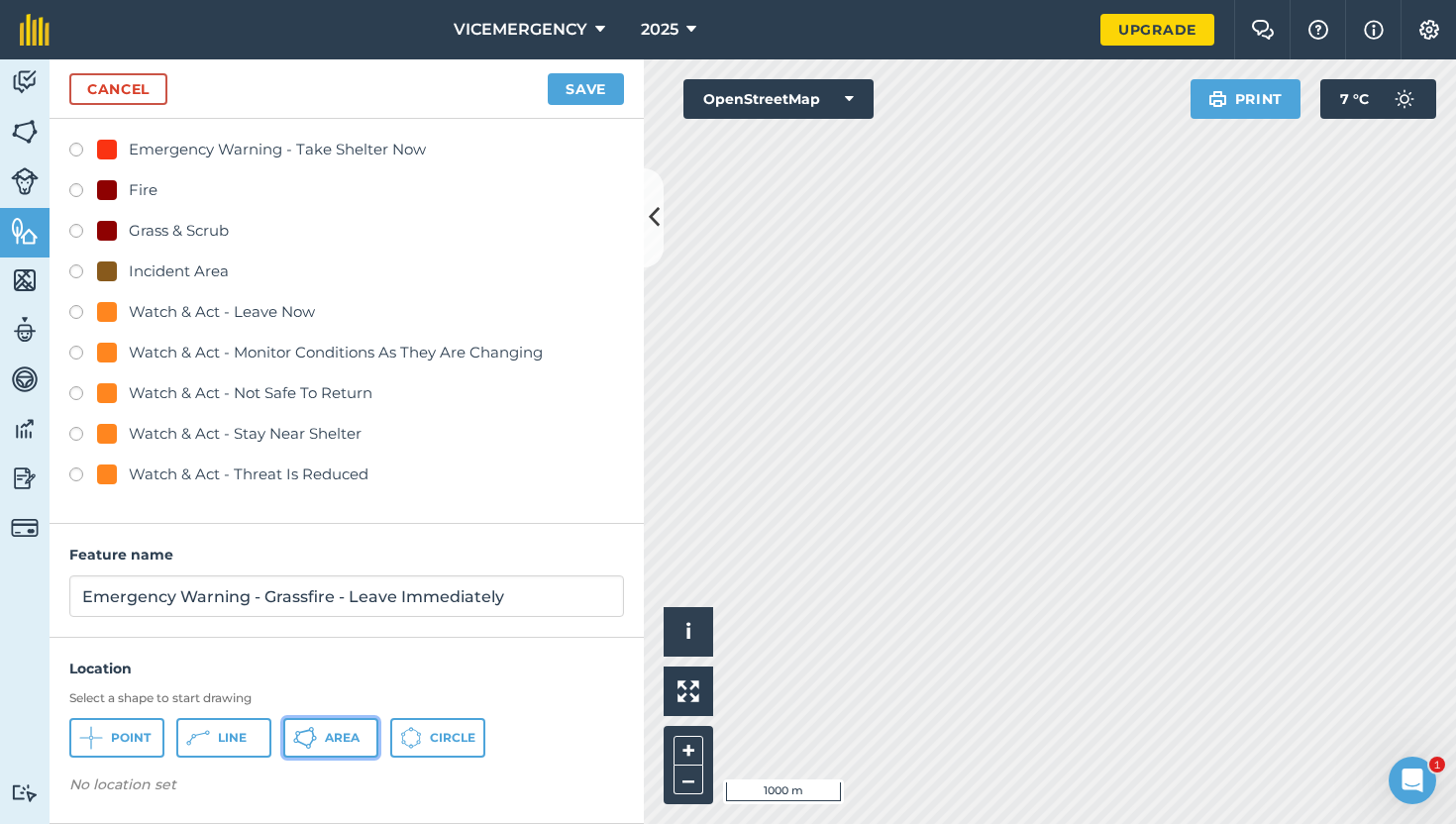 click on "Area" at bounding box center [342, 738] 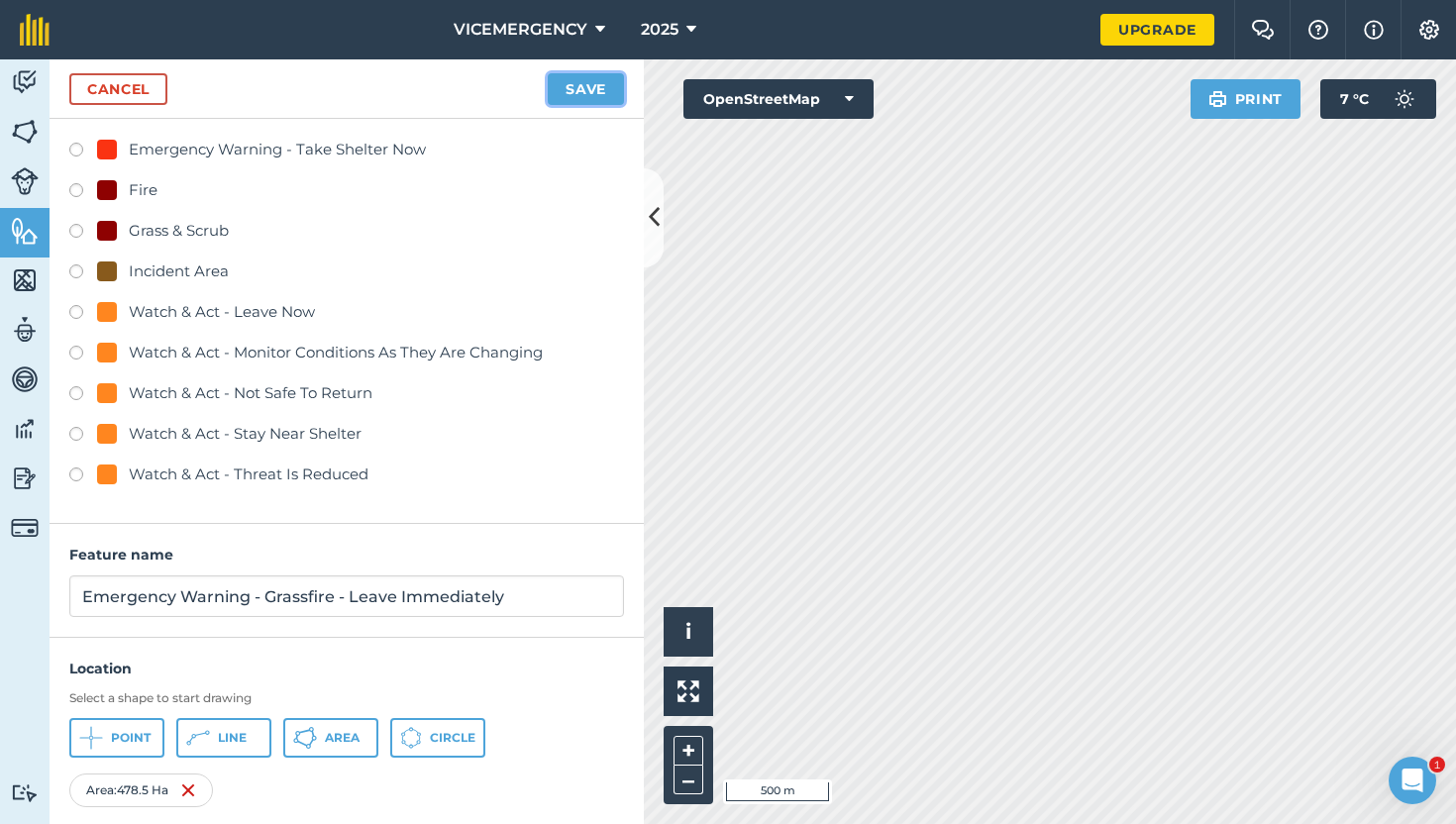 click on "Save" at bounding box center (585, 89) 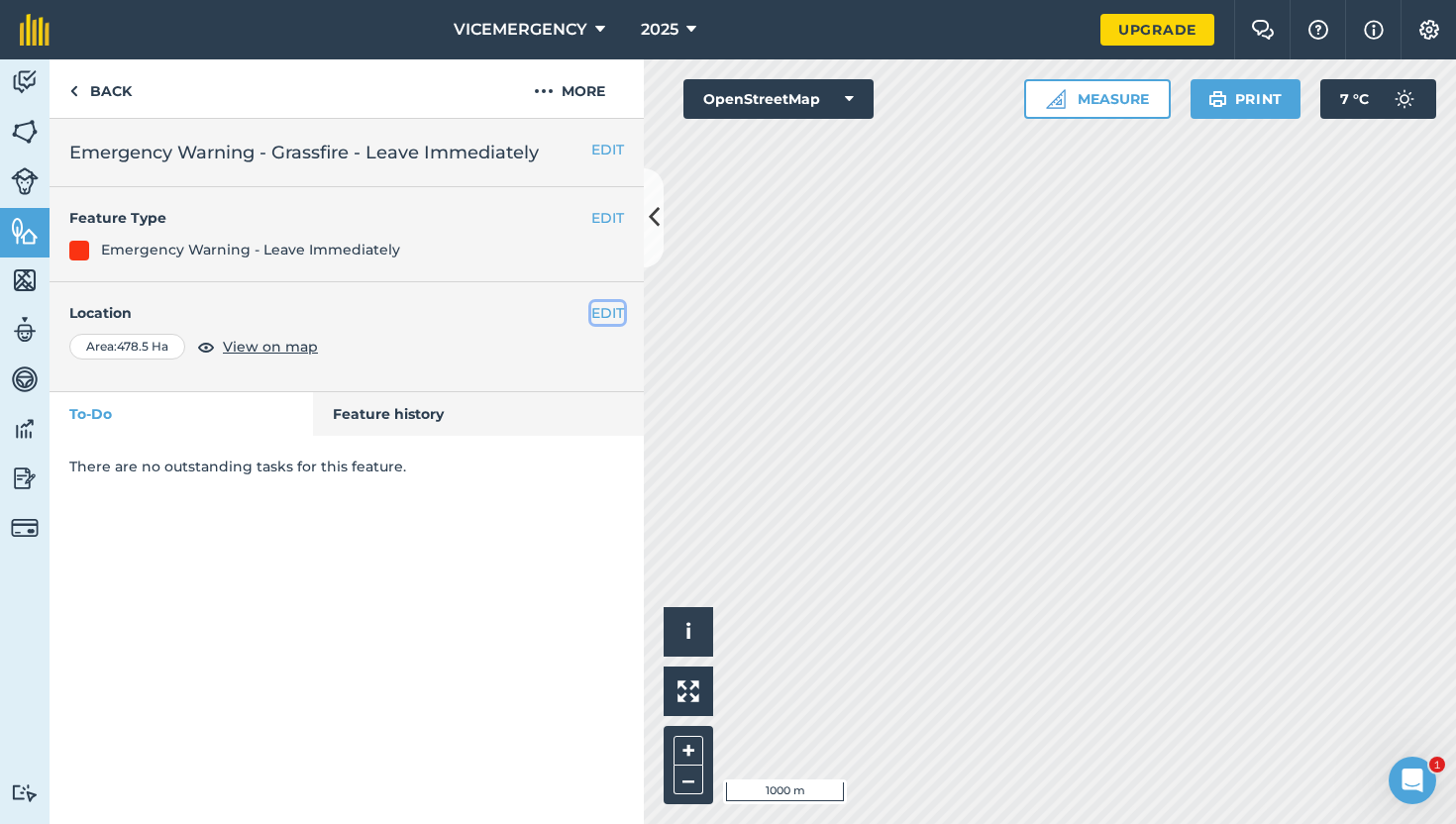 click on "EDIT" at bounding box center [607, 313] 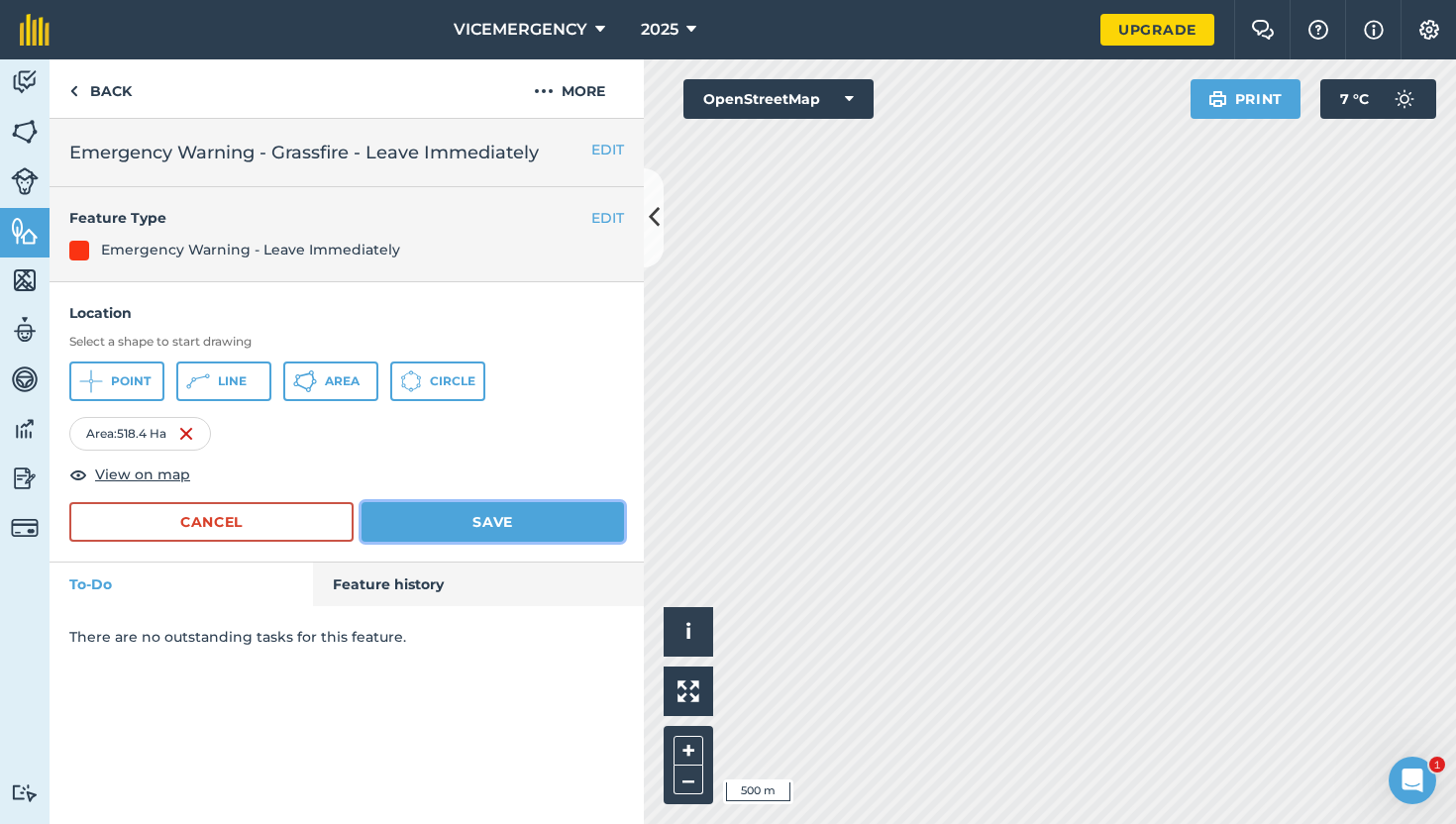 click on "Save" at bounding box center [492, 522] 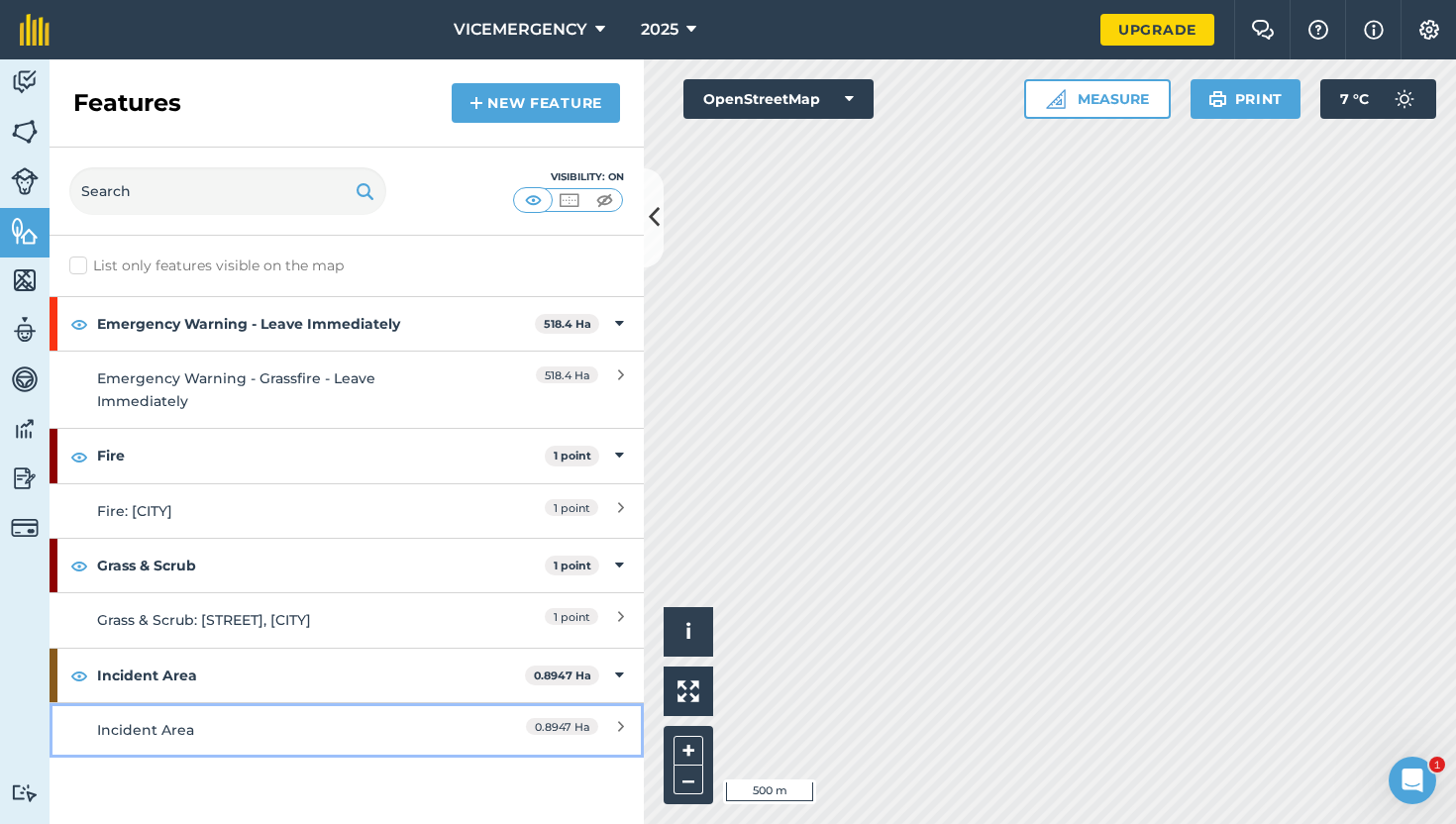 click on "Incident Area 0.8947   Ha" at bounding box center (347, 729) 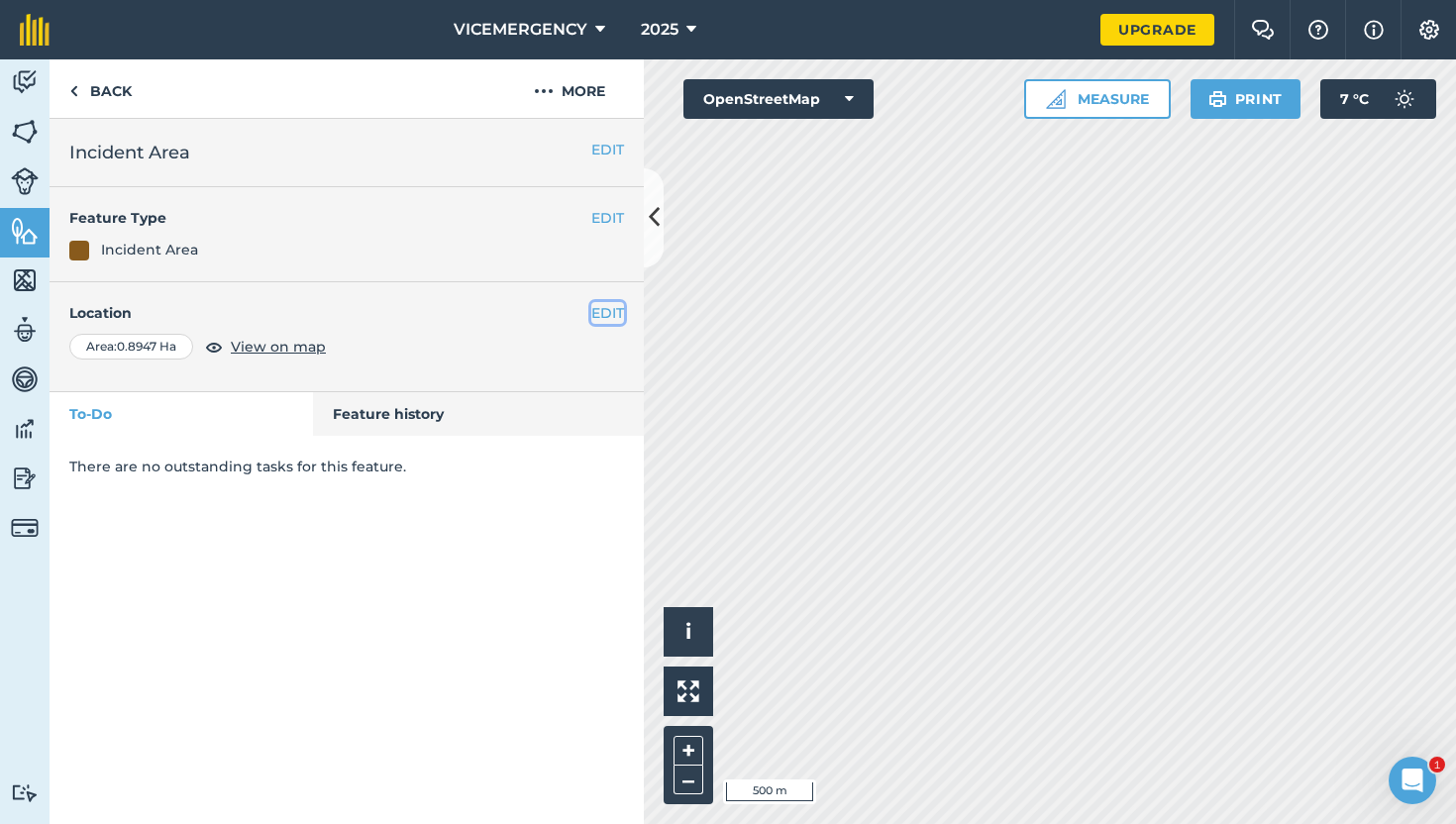 click on "EDIT" at bounding box center (607, 313) 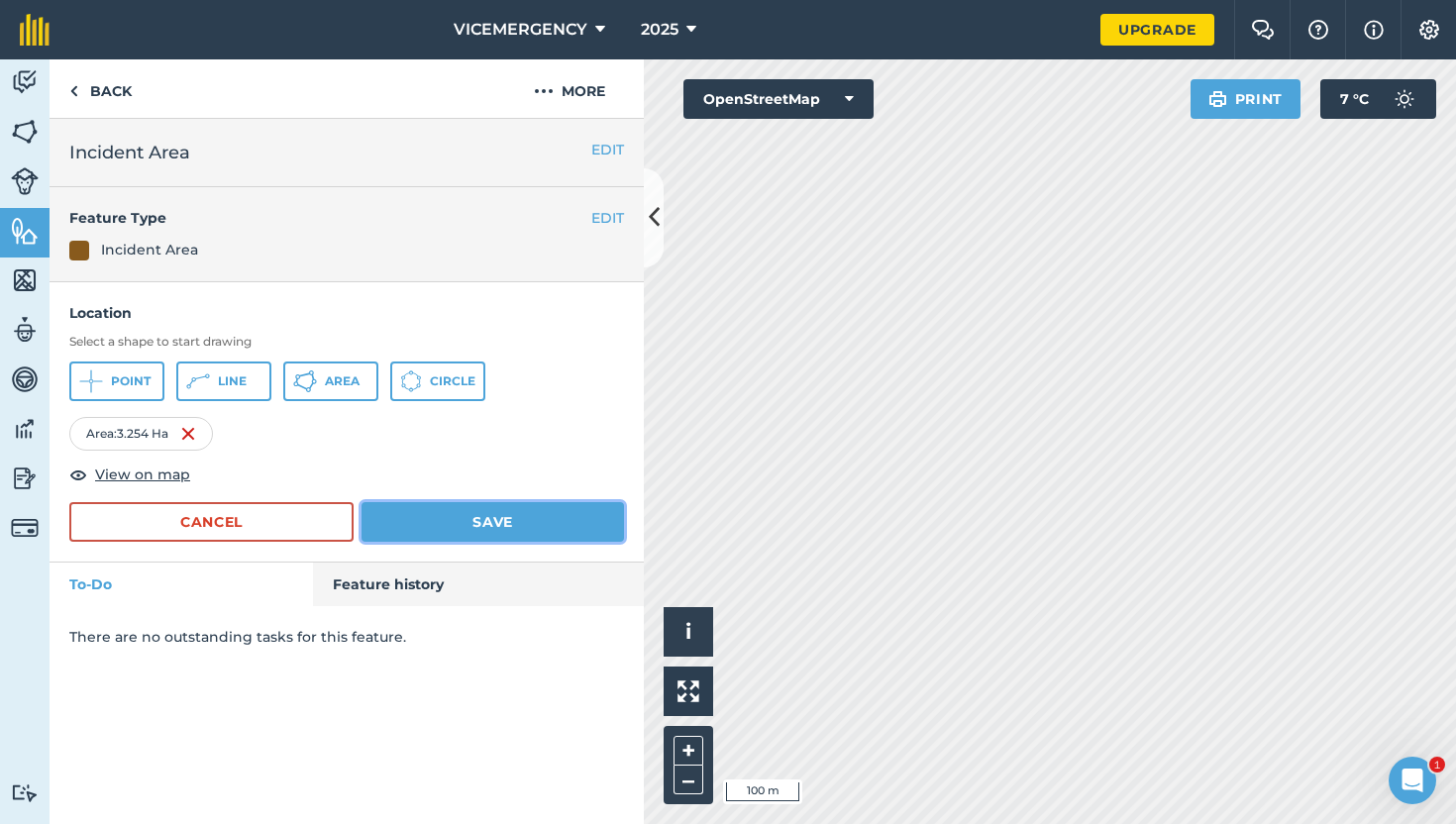 click on "Save" at bounding box center [492, 522] 